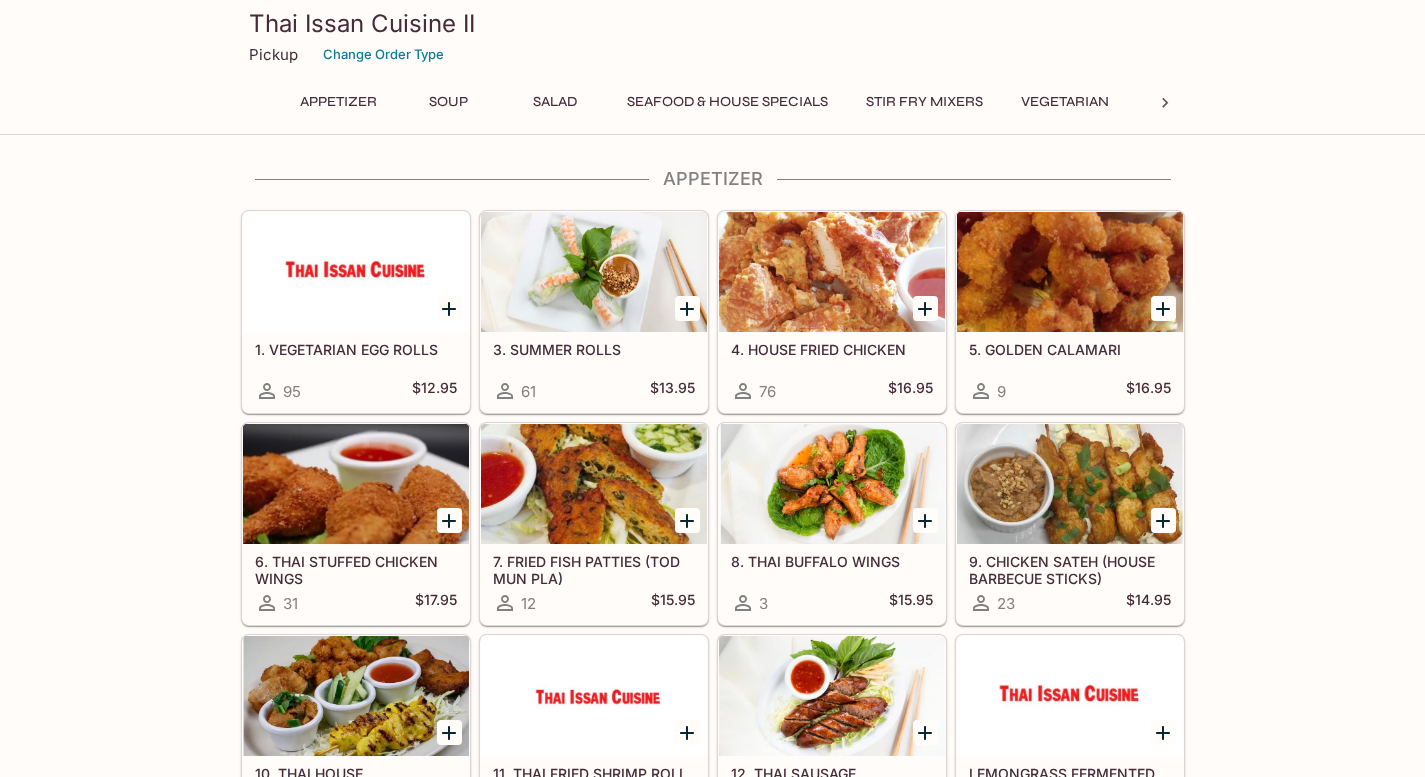 scroll, scrollTop: 0, scrollLeft: 0, axis: both 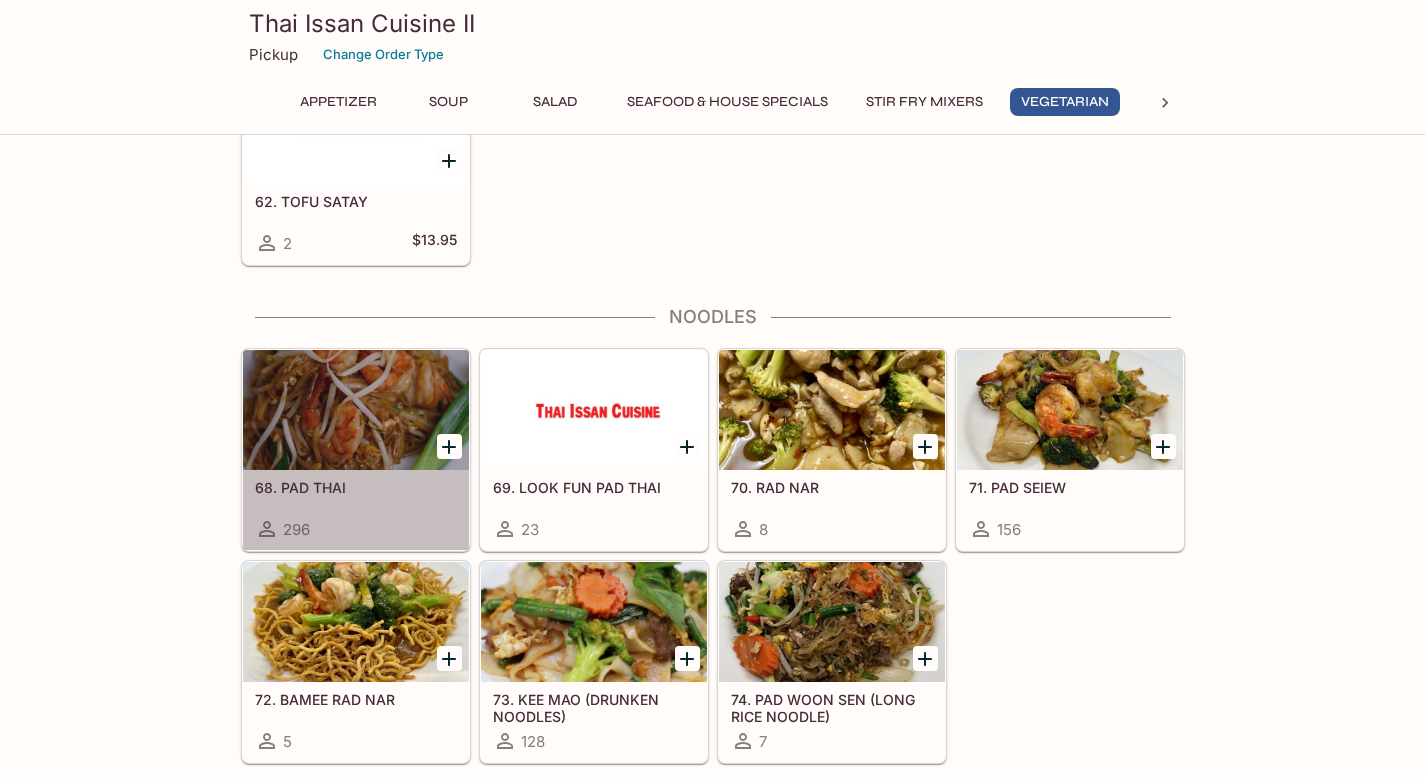 click at bounding box center [356, 410] 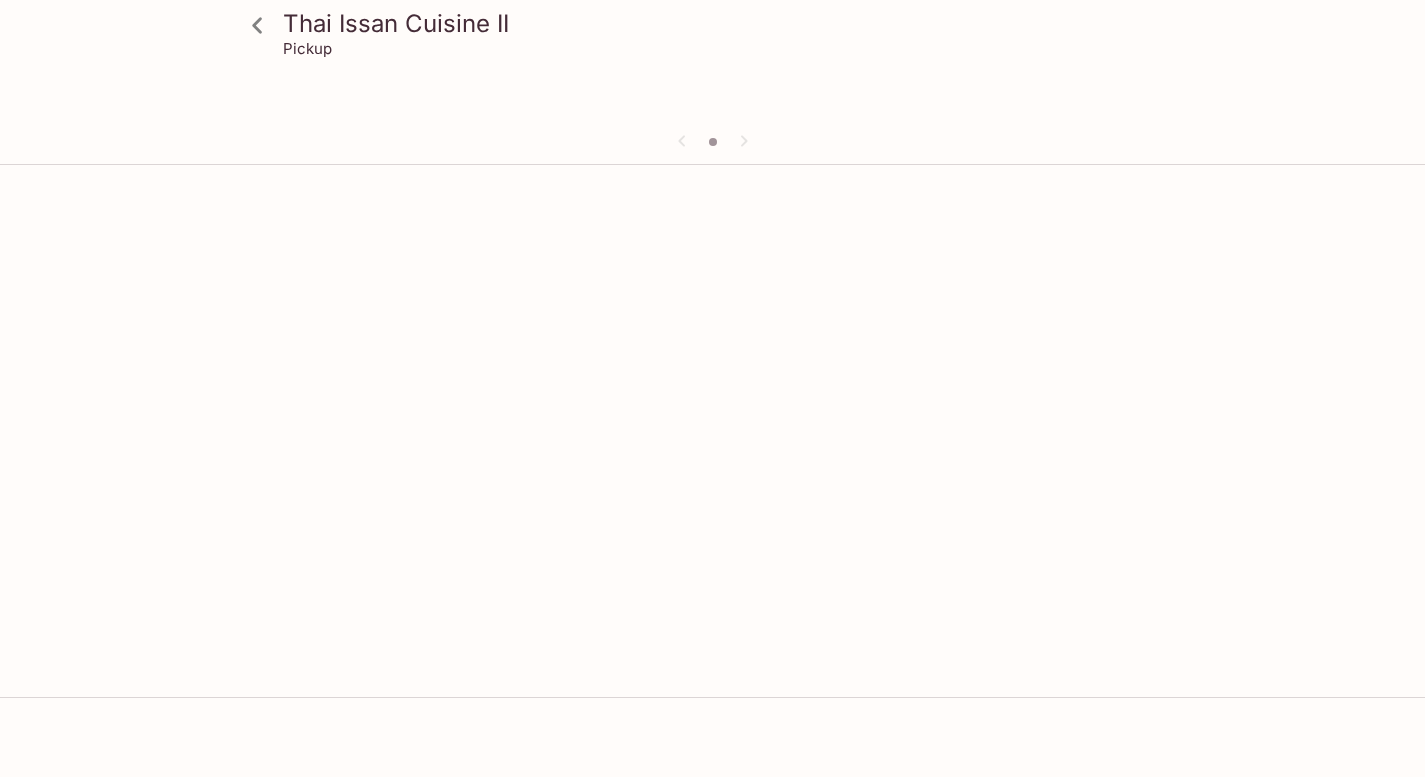 scroll, scrollTop: 0, scrollLeft: 0, axis: both 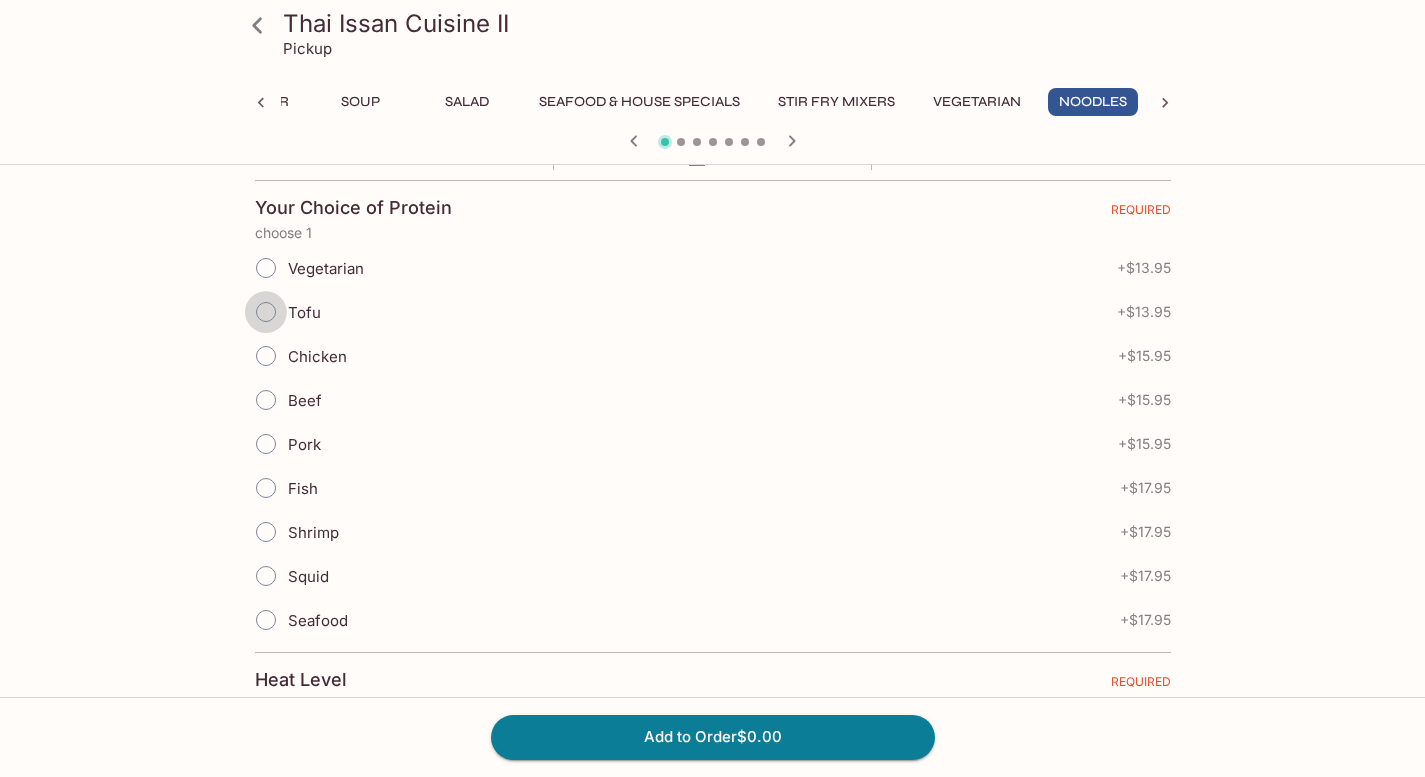 click on "Tofu" at bounding box center (266, 312) 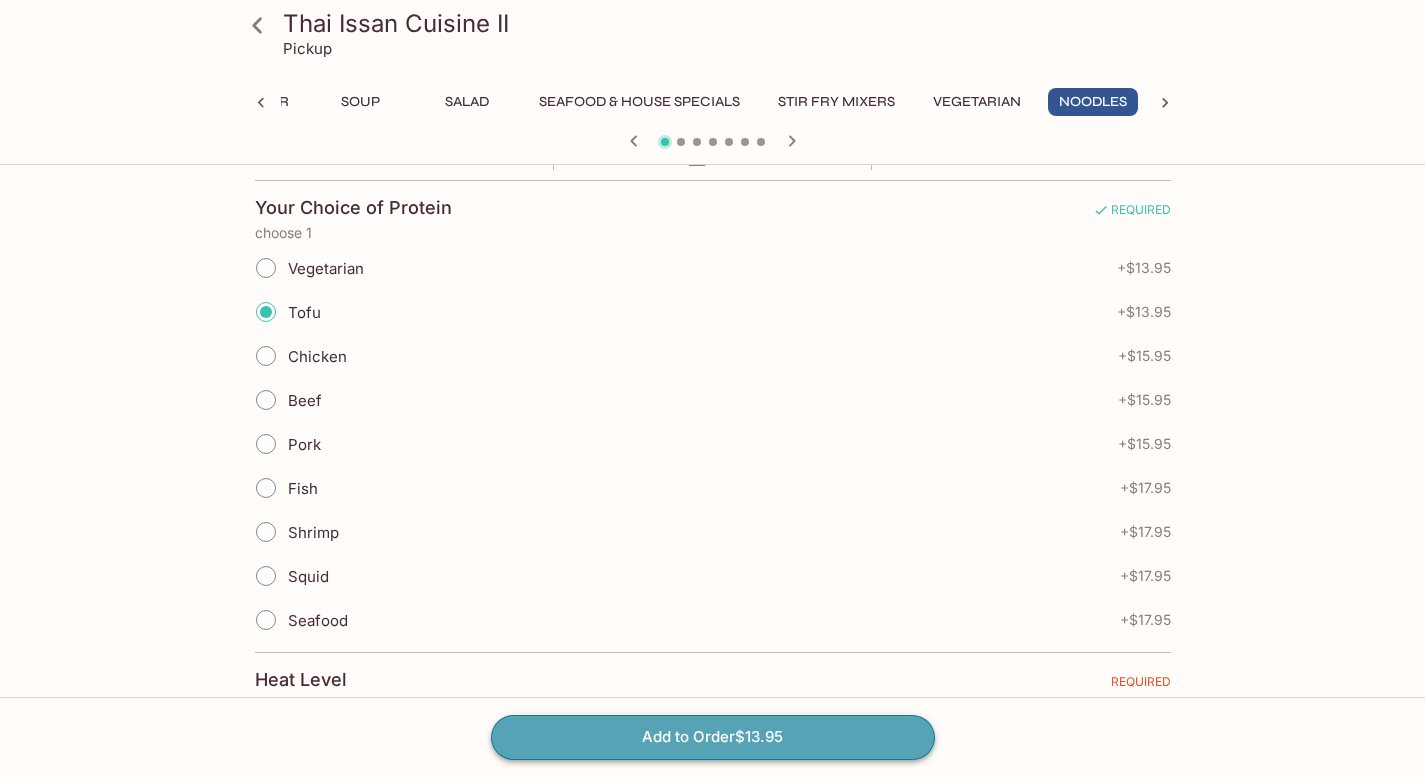 click on "Add to Order  $13.95" at bounding box center [713, 737] 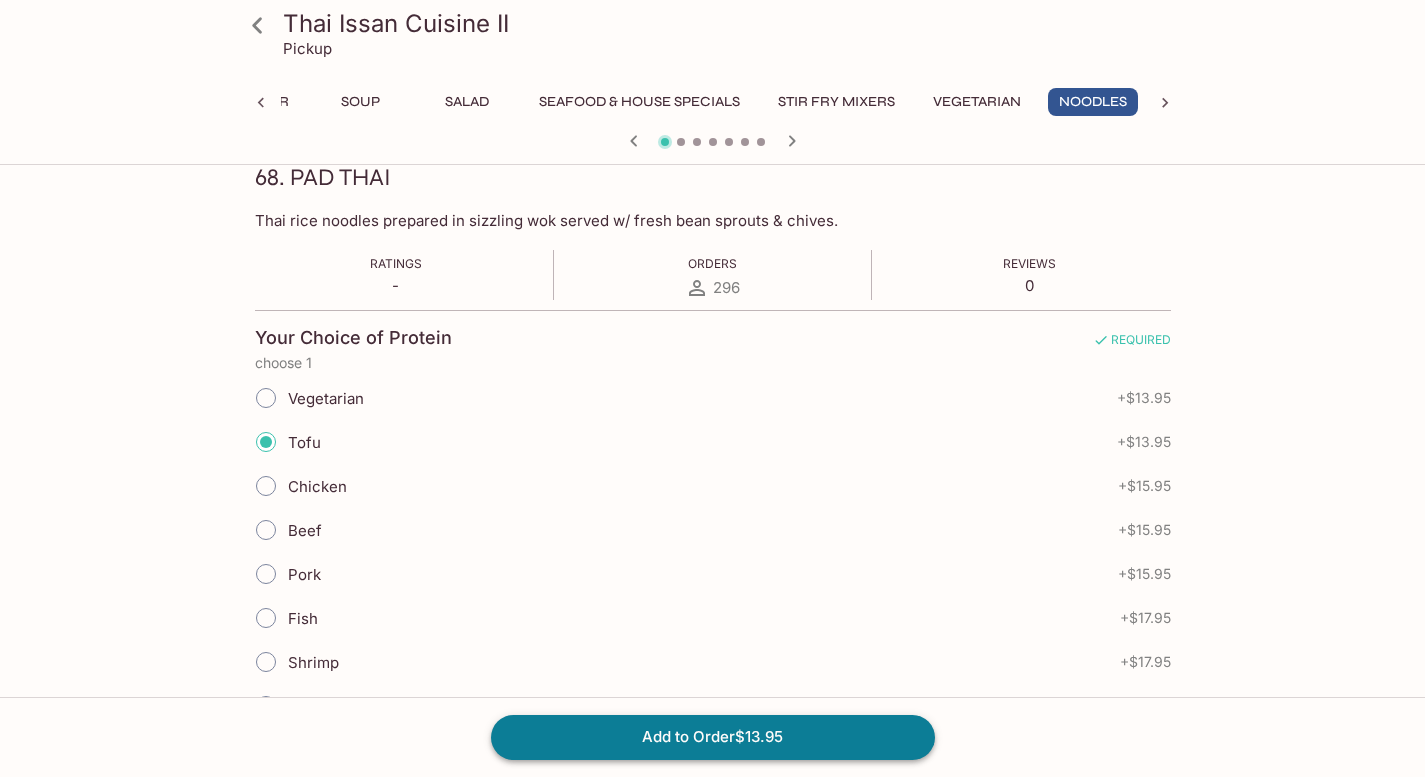 scroll, scrollTop: 283, scrollLeft: 0, axis: vertical 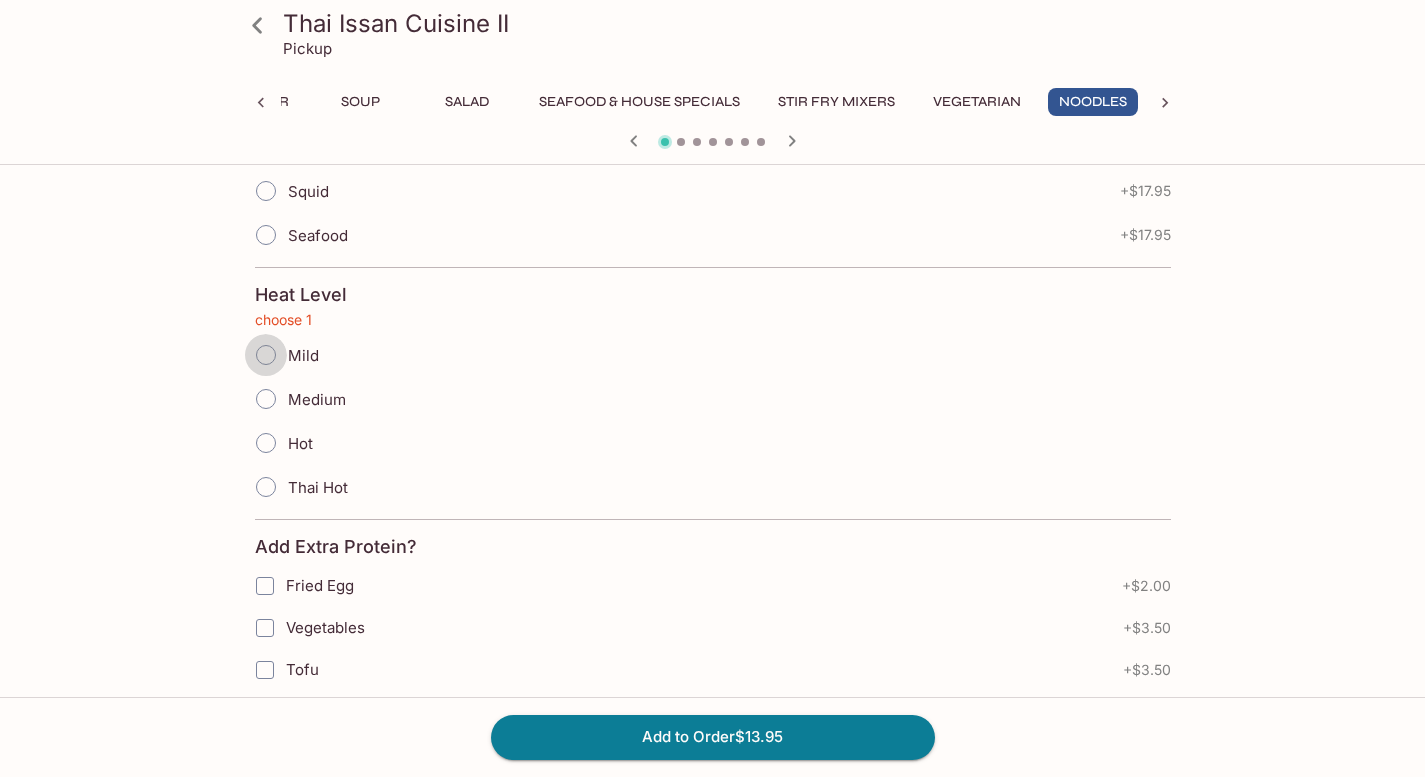 click on "Mild" at bounding box center [266, 355] 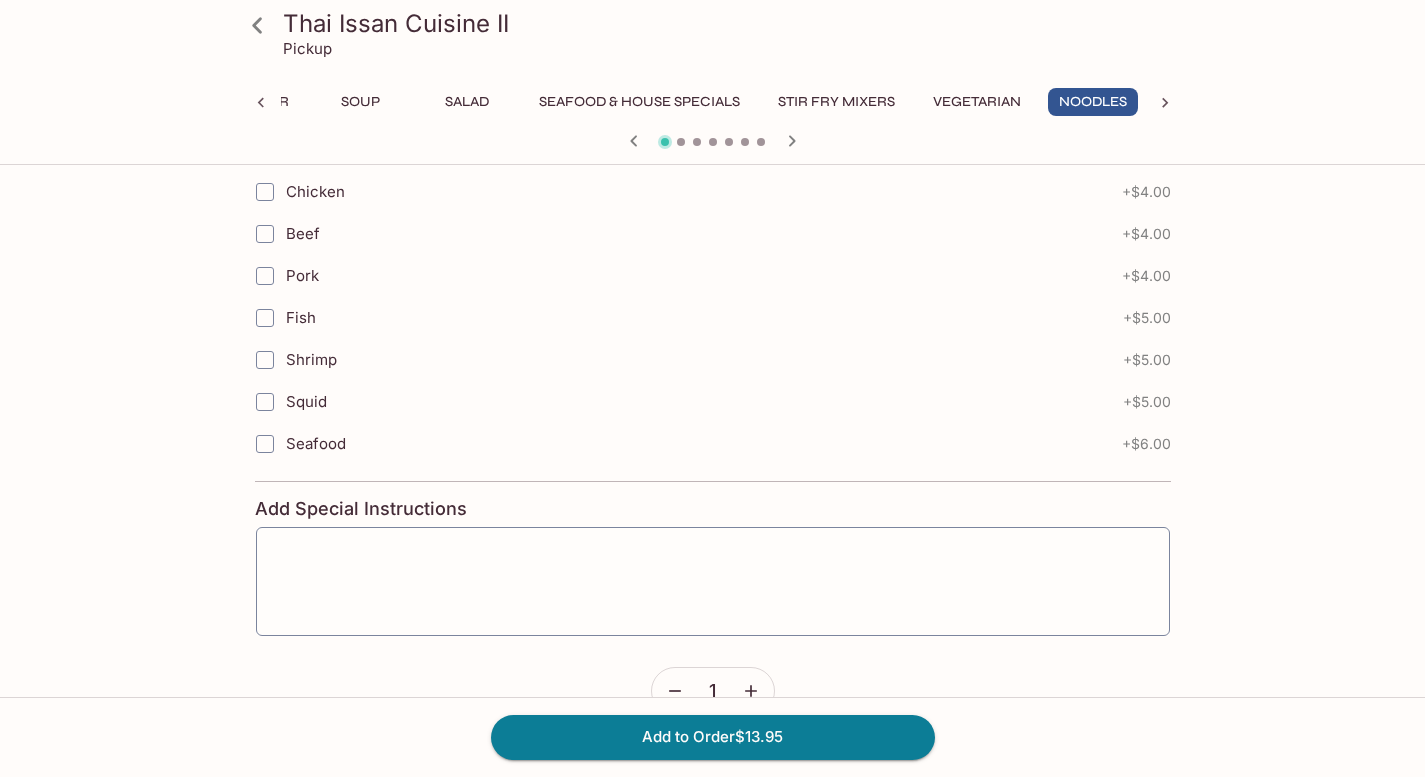 scroll, scrollTop: 1372, scrollLeft: 0, axis: vertical 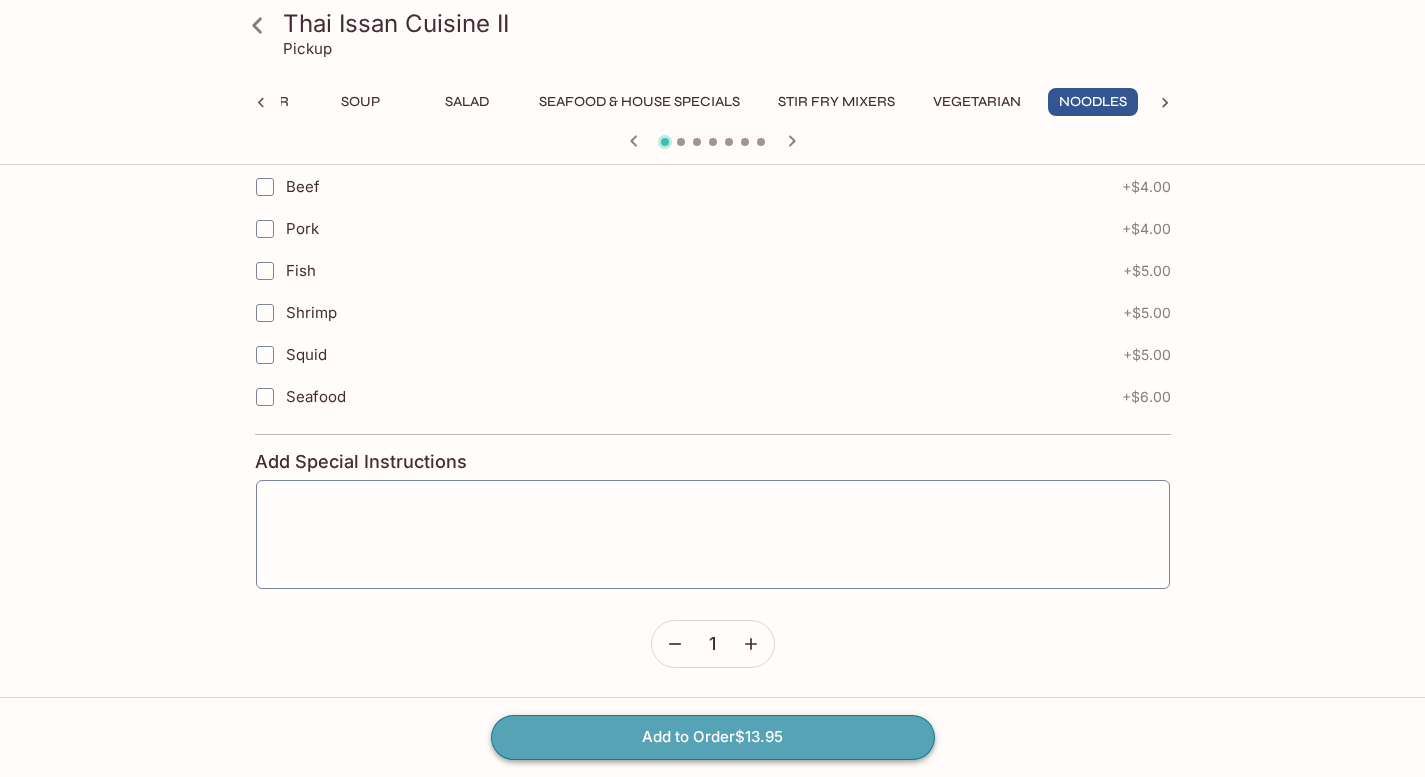 click on "Add to Order  $13.95" at bounding box center (713, 737) 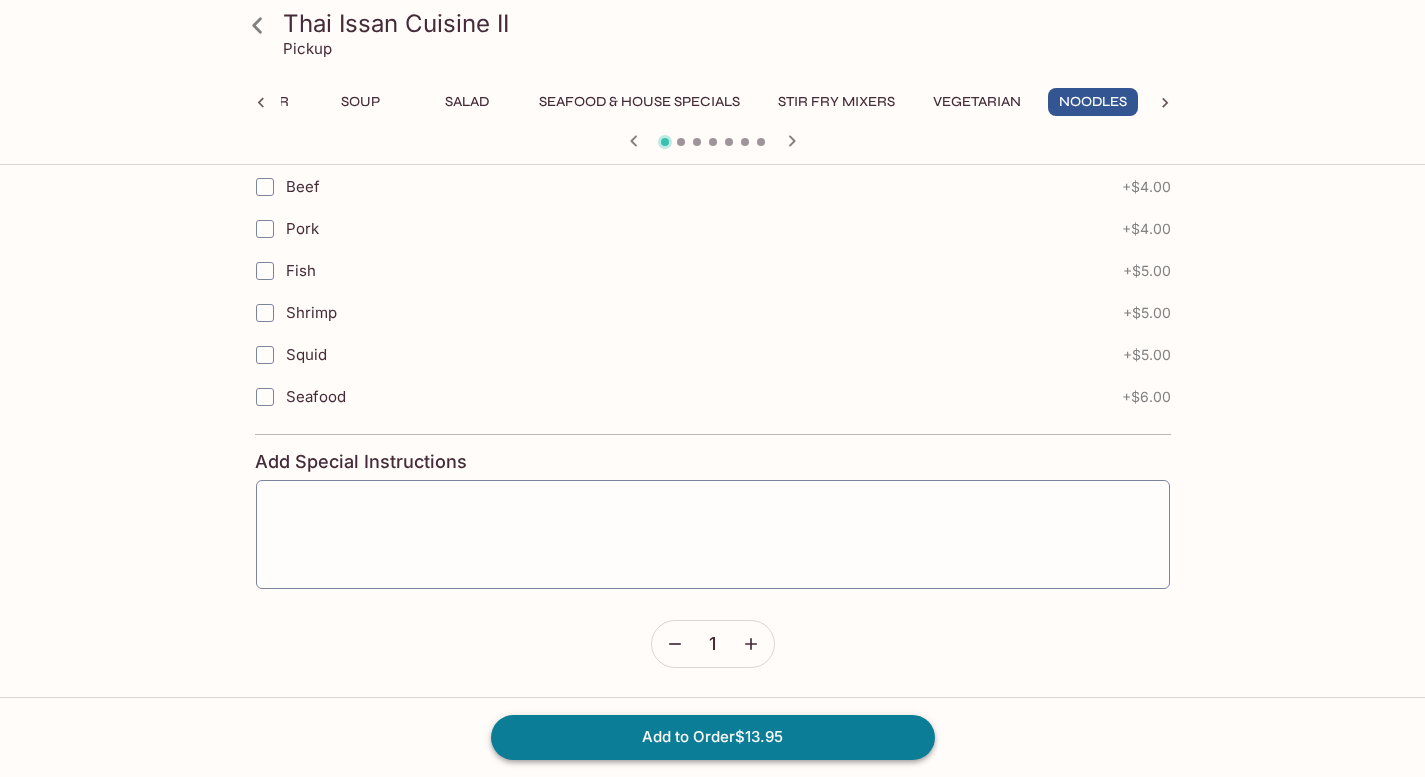 scroll, scrollTop: 0, scrollLeft: 0, axis: both 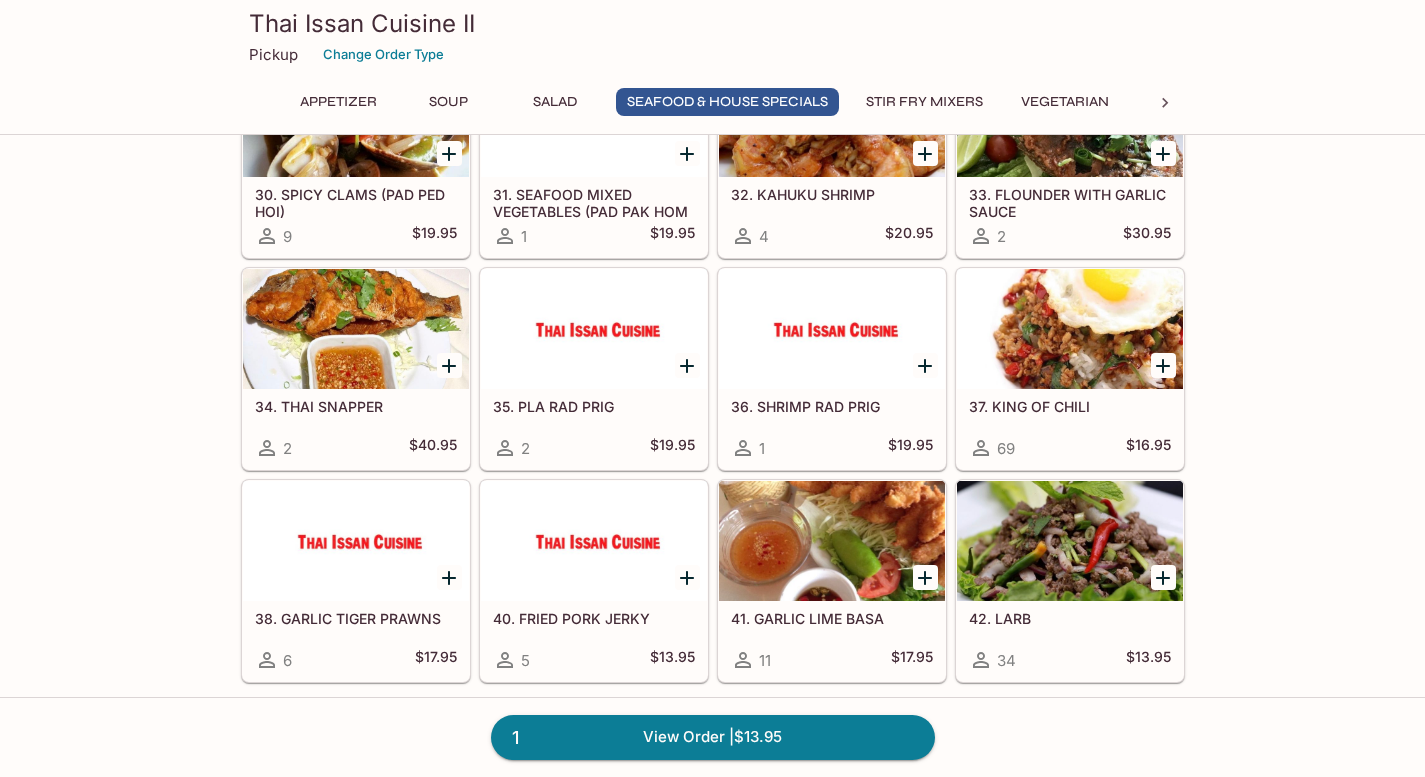 click at bounding box center [594, 329] 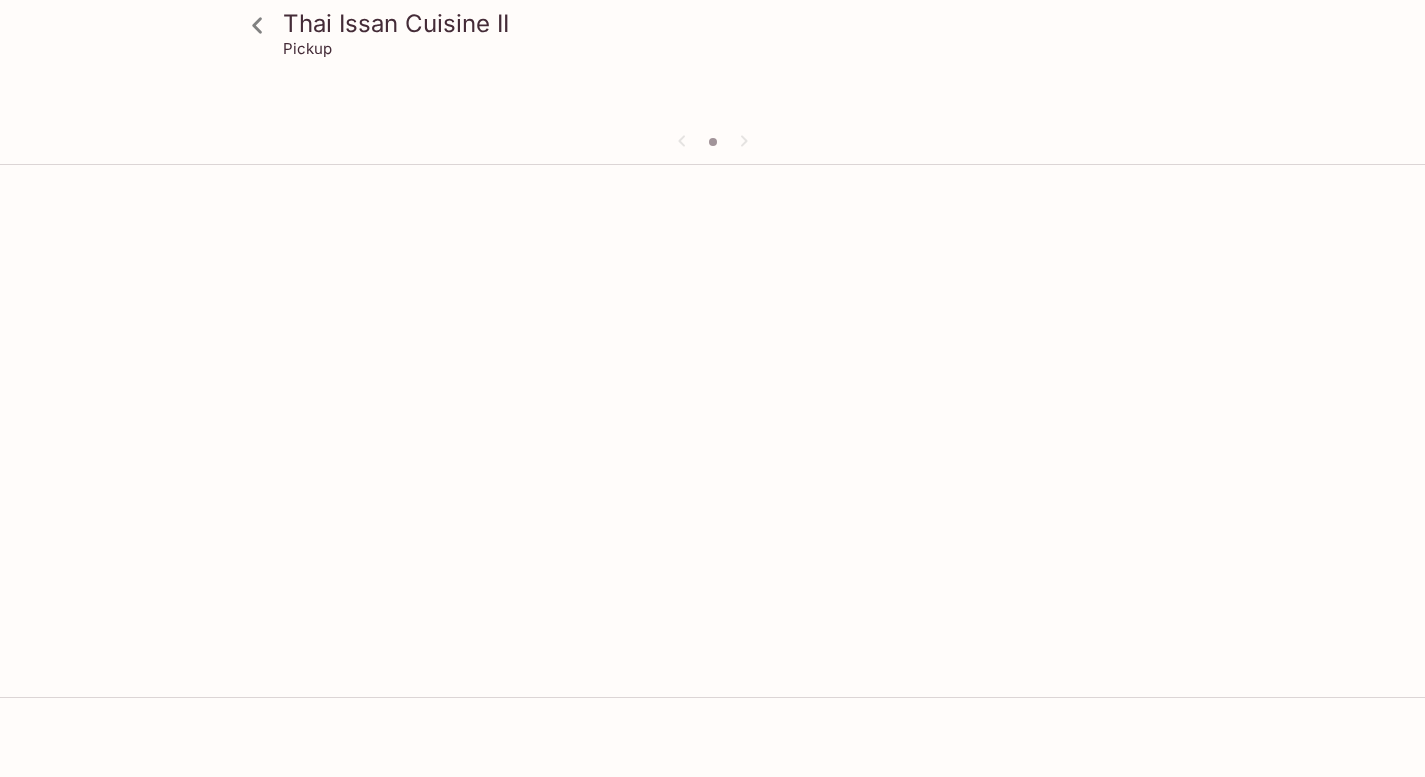 scroll, scrollTop: 0, scrollLeft: 0, axis: both 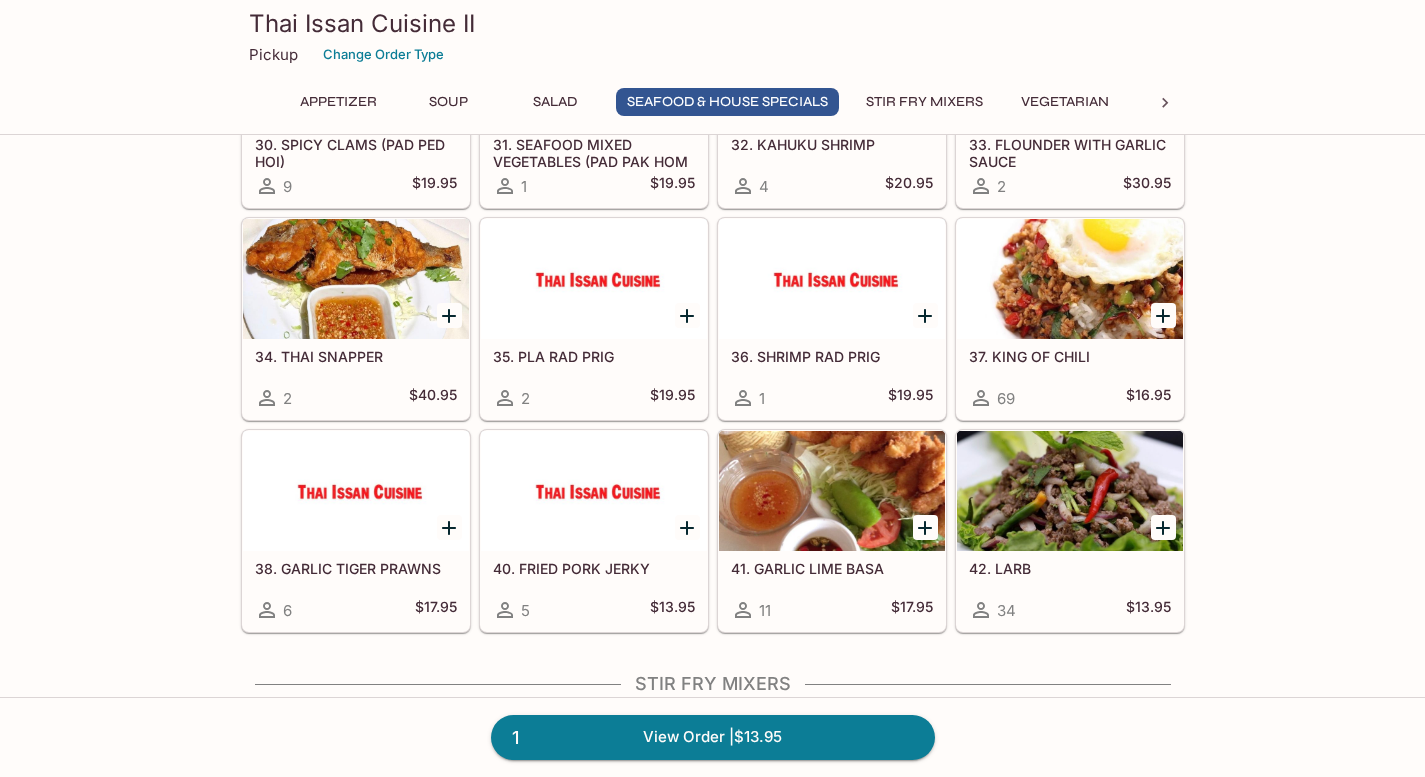 click at bounding box center (832, 279) 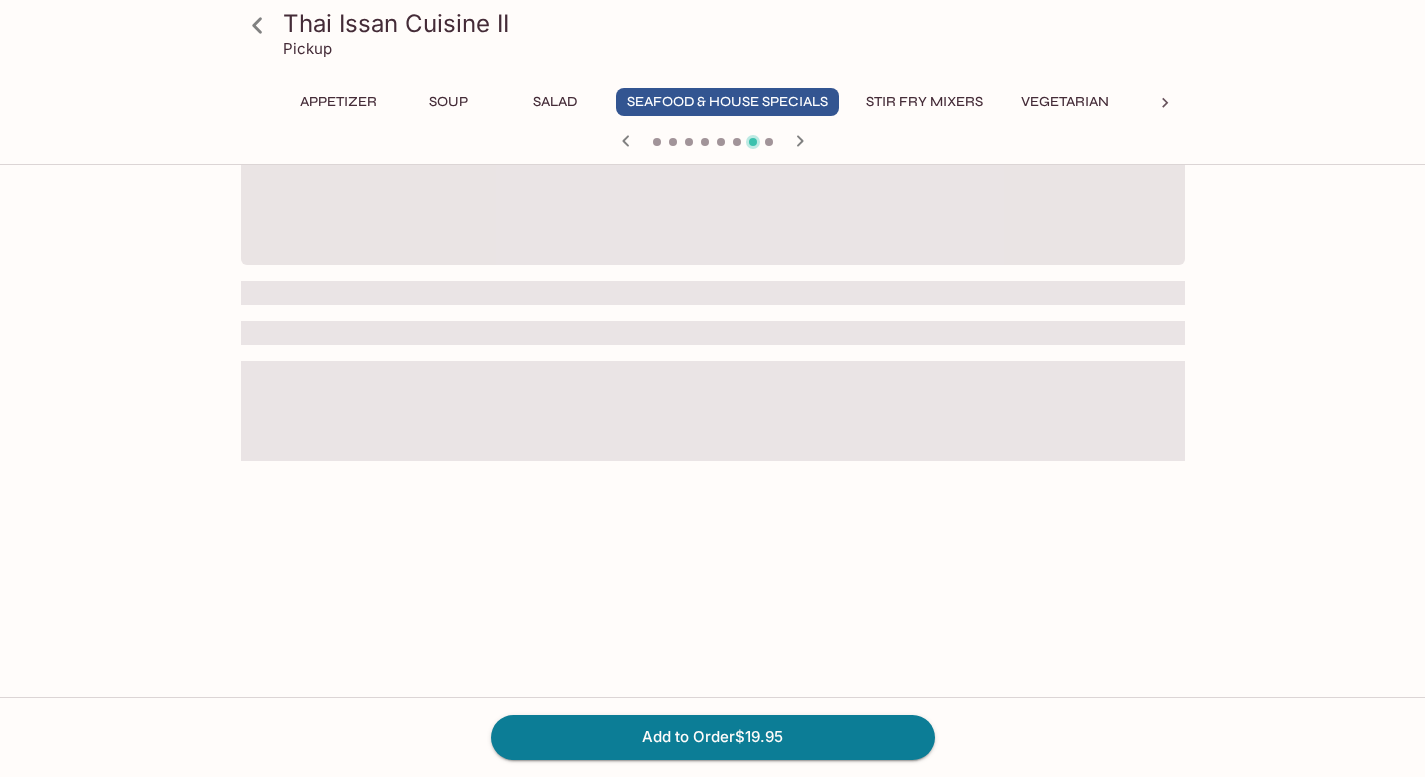 scroll, scrollTop: 0, scrollLeft: 0, axis: both 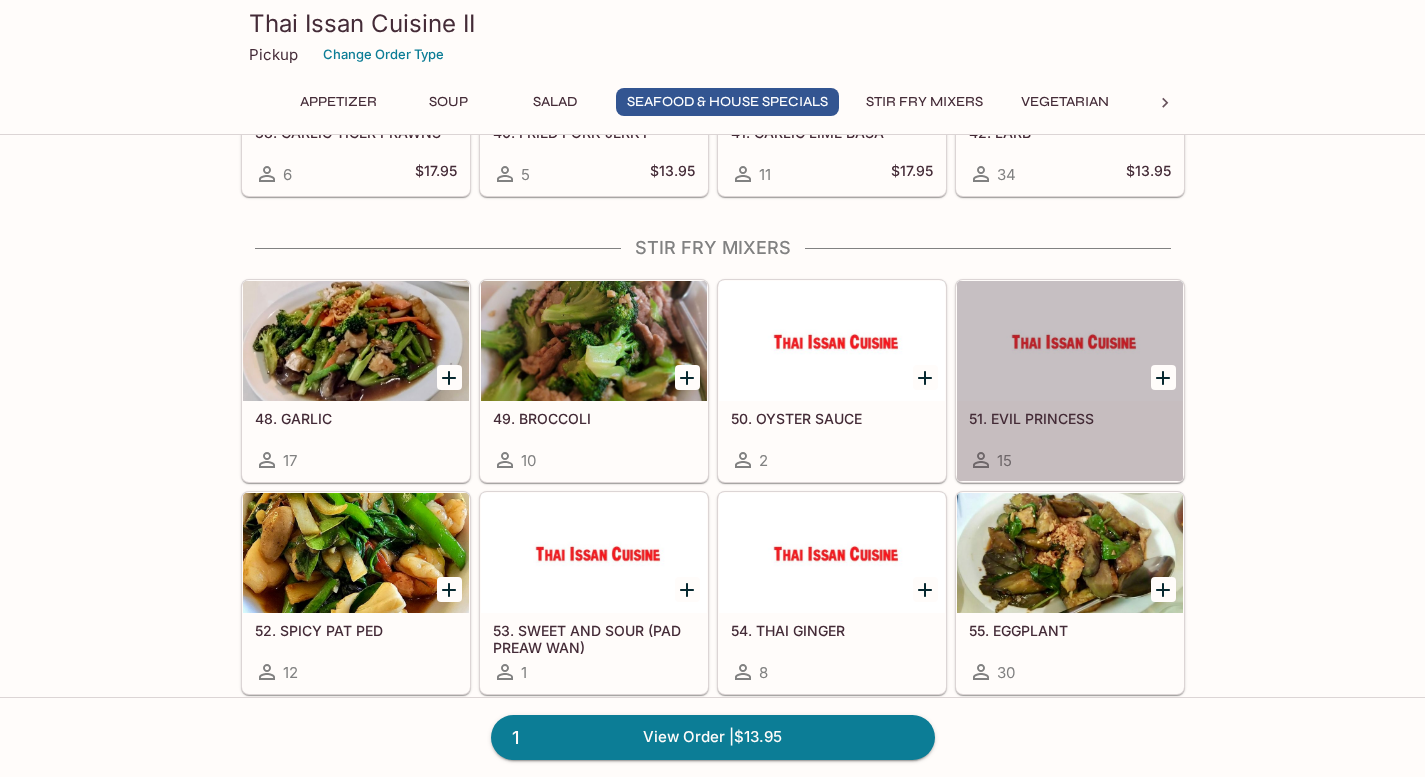 click at bounding box center [1070, 341] 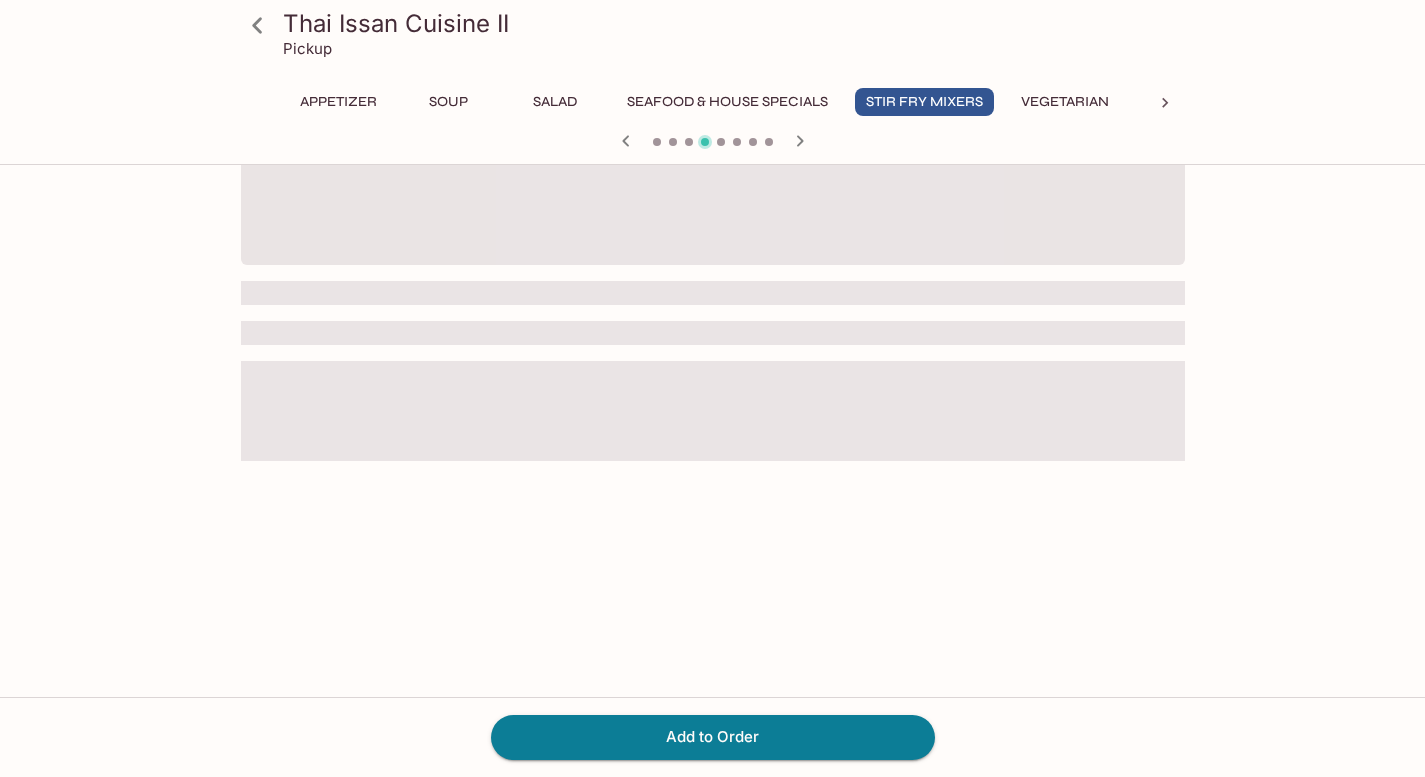 scroll, scrollTop: 0, scrollLeft: 0, axis: both 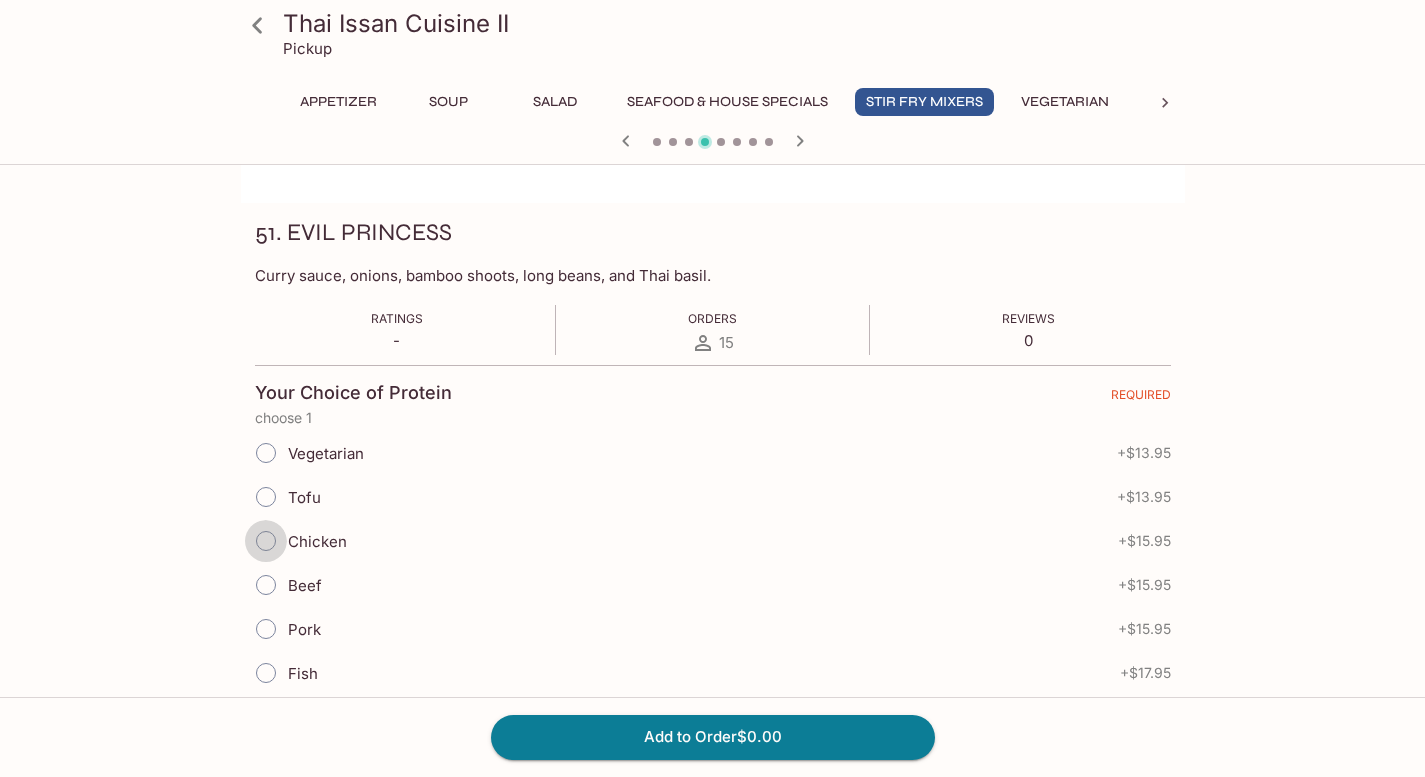 click on "Chicken" at bounding box center [266, 541] 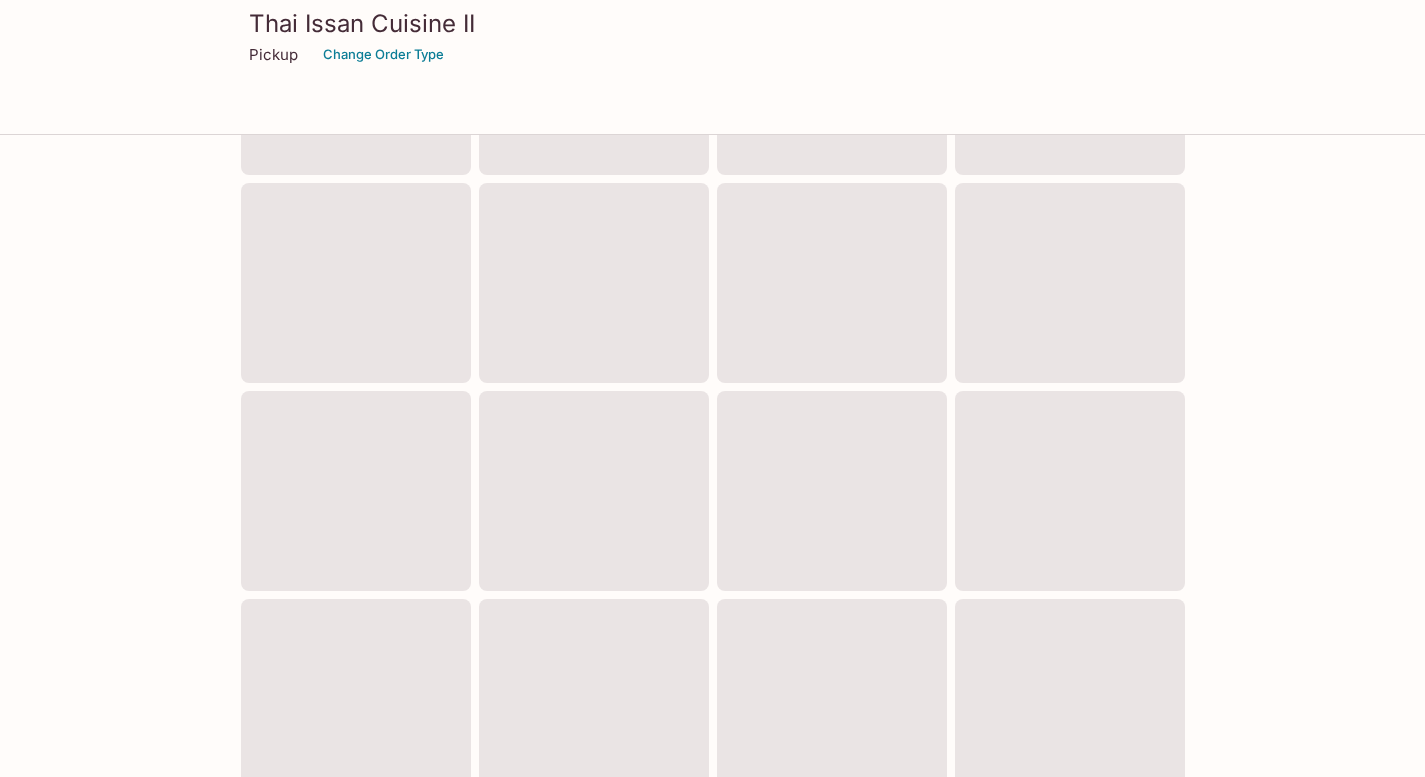 scroll, scrollTop: 773, scrollLeft: 0, axis: vertical 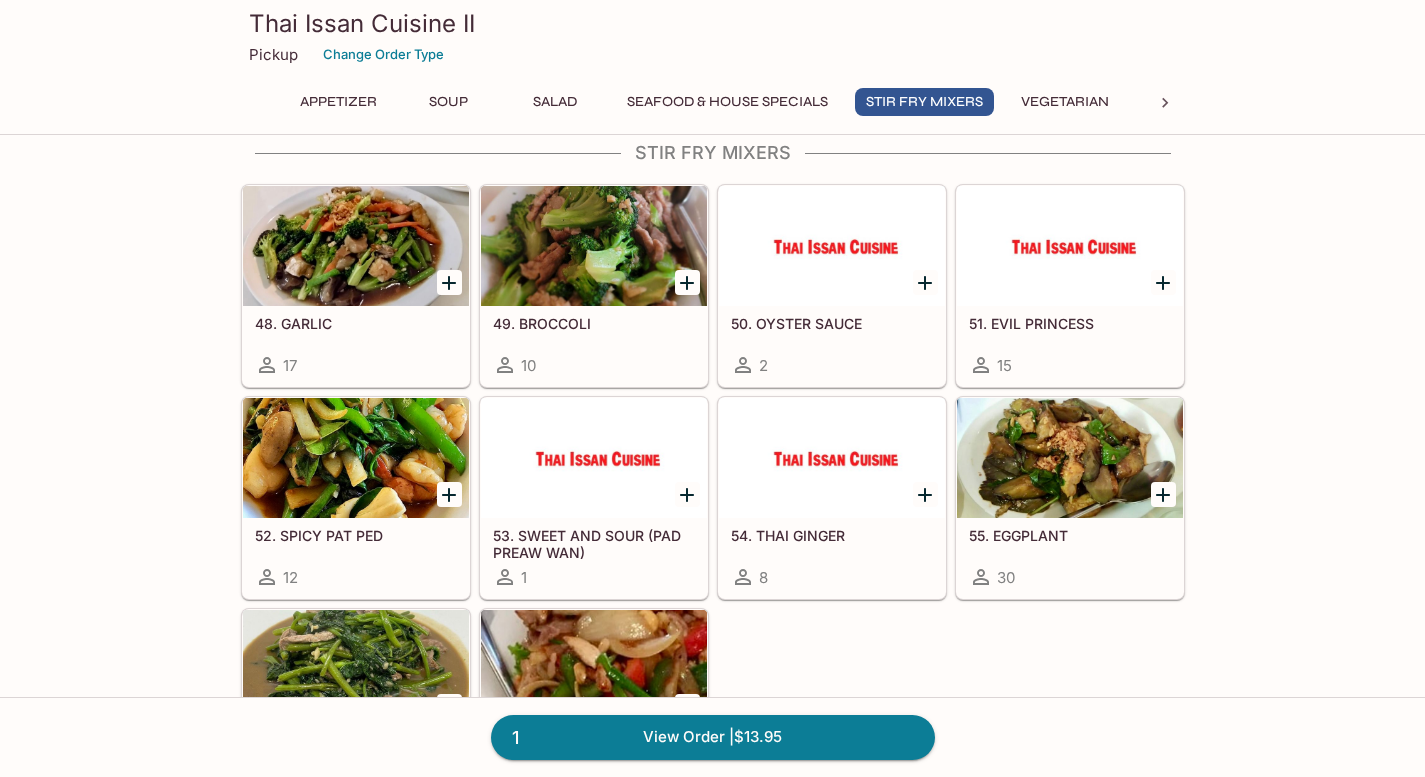 click at bounding box center (449, 282) 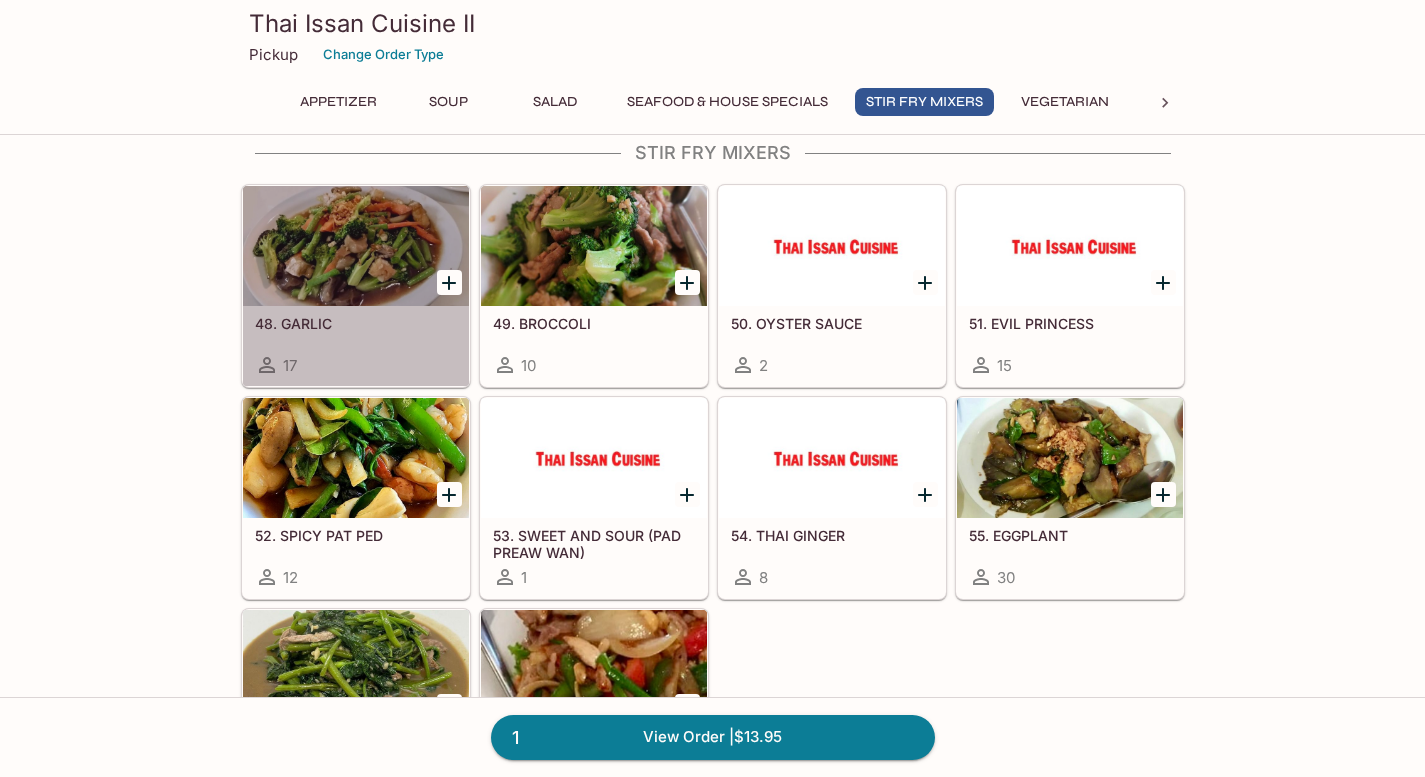 click at bounding box center [356, 246] 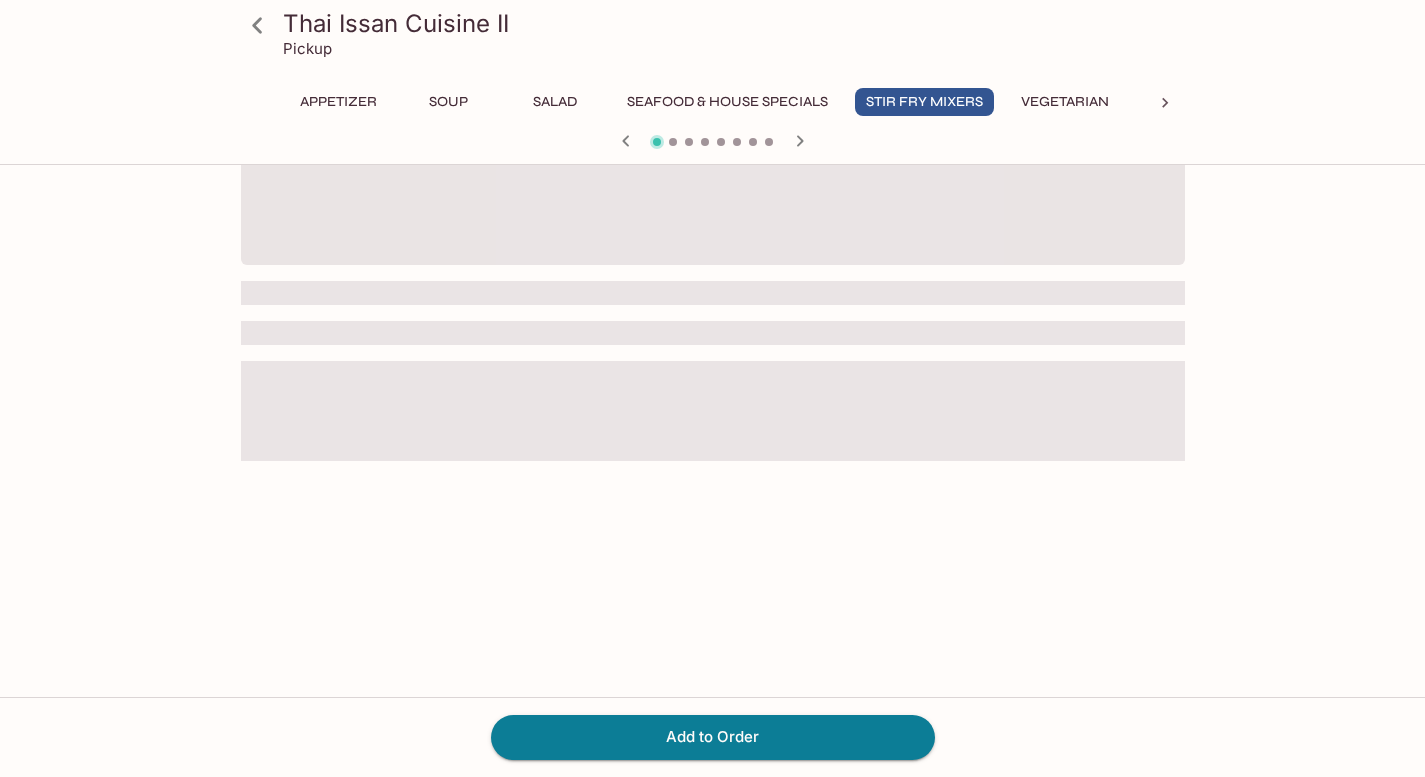 scroll, scrollTop: 0, scrollLeft: 0, axis: both 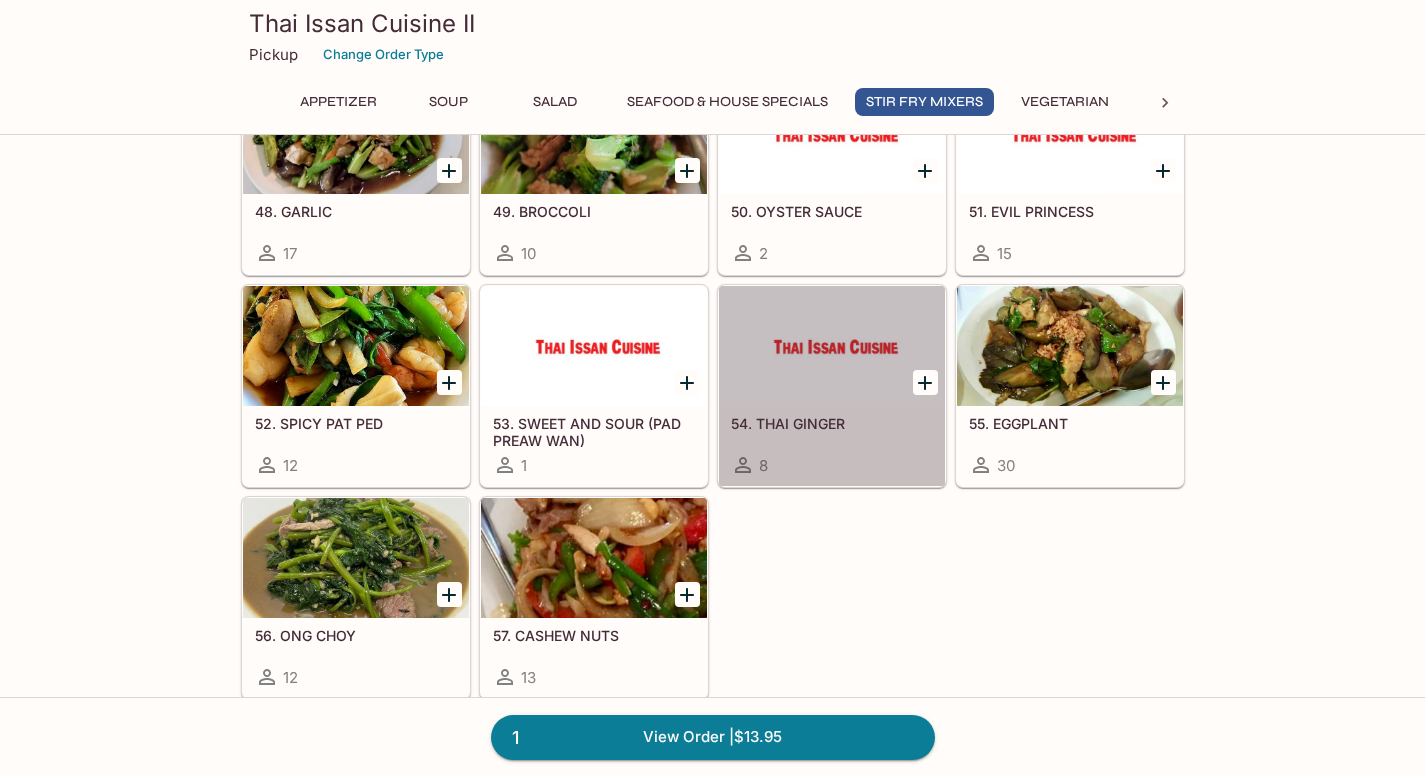 click at bounding box center [832, 346] 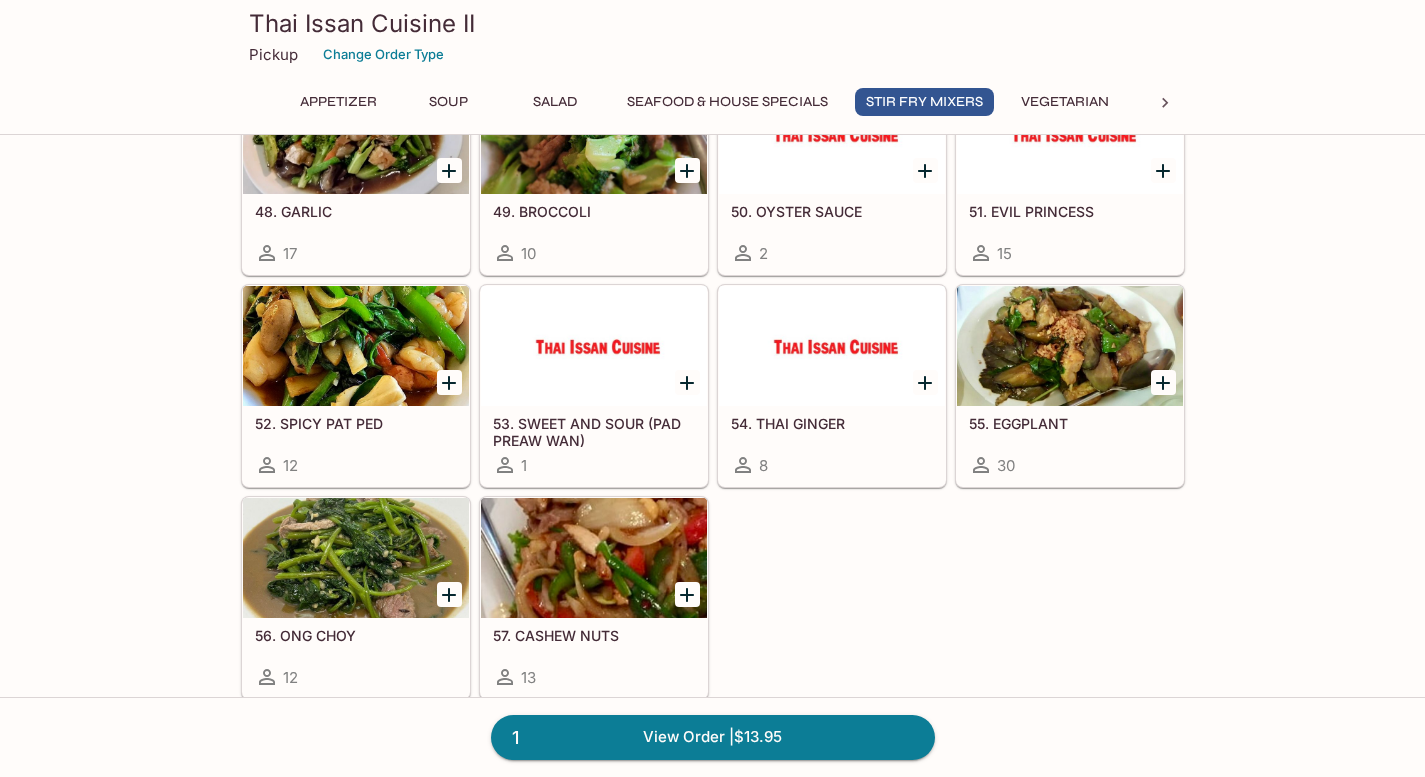 scroll, scrollTop: 0, scrollLeft: 0, axis: both 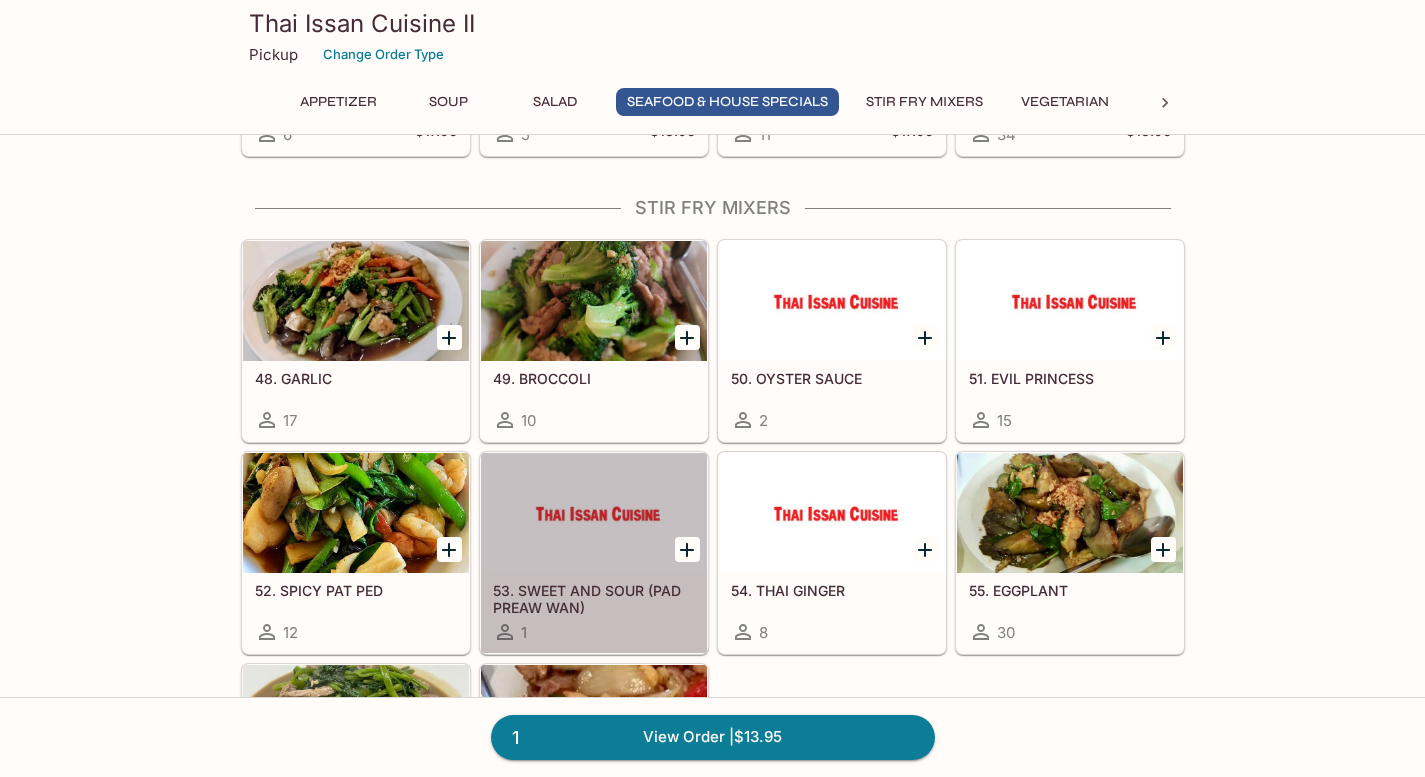 click at bounding box center (594, 513) 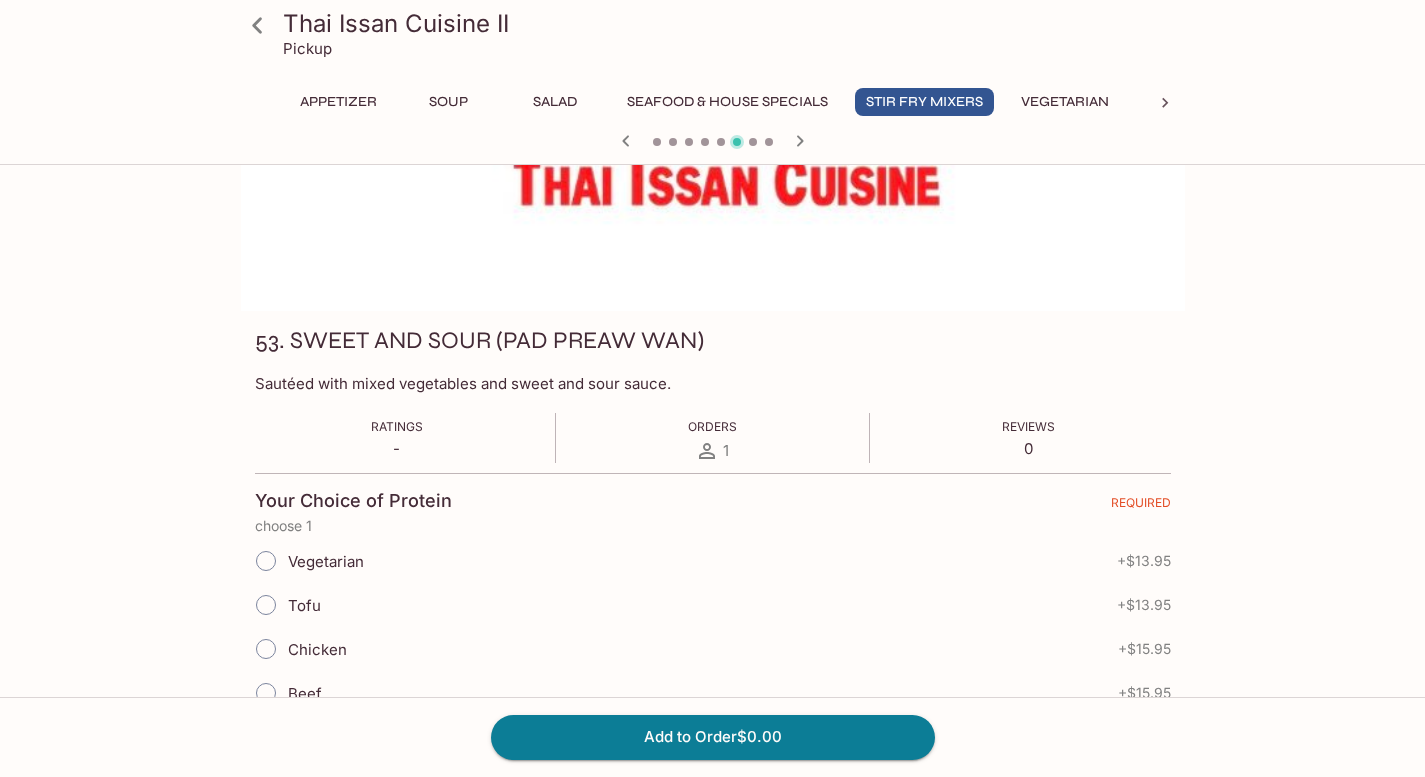 scroll, scrollTop: 161, scrollLeft: 0, axis: vertical 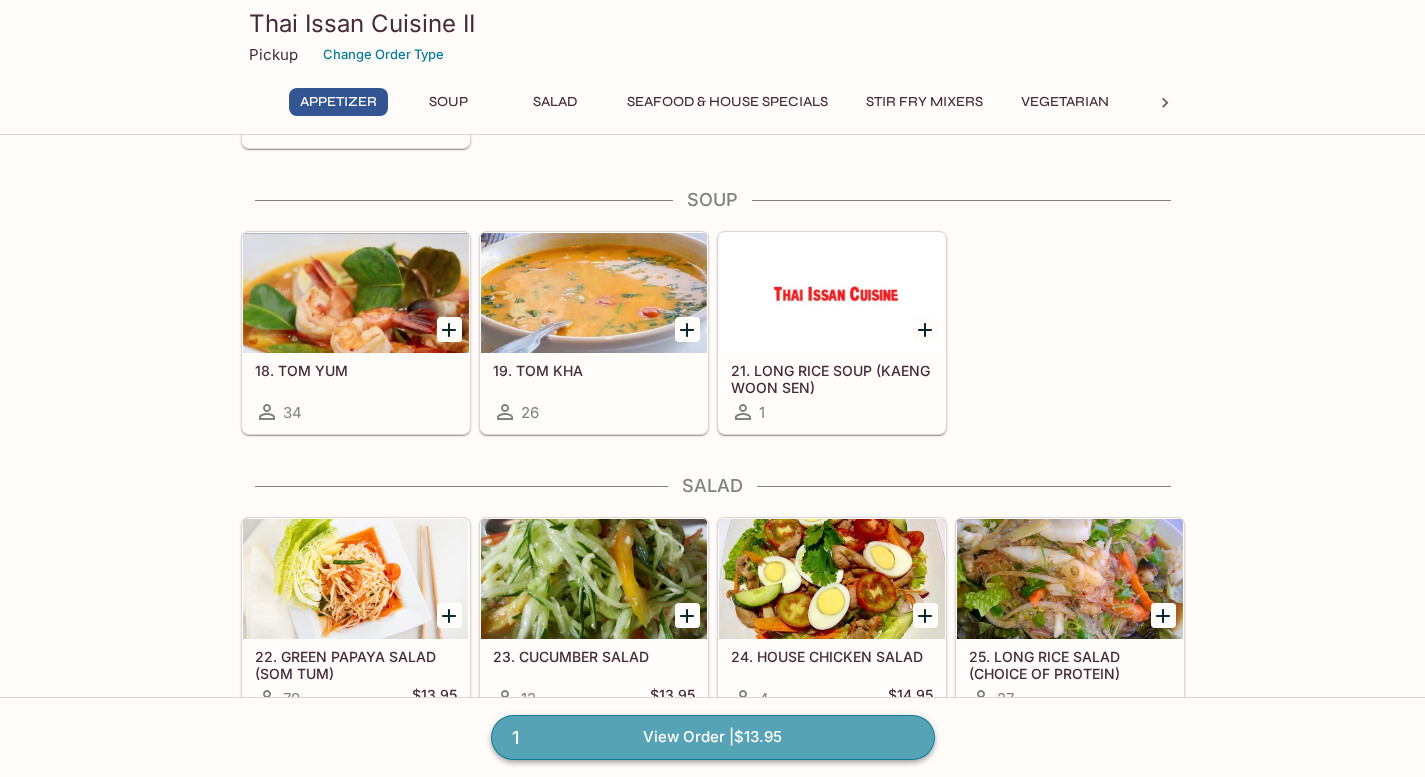 click on "1 View Order |  $13.95" at bounding box center (713, 737) 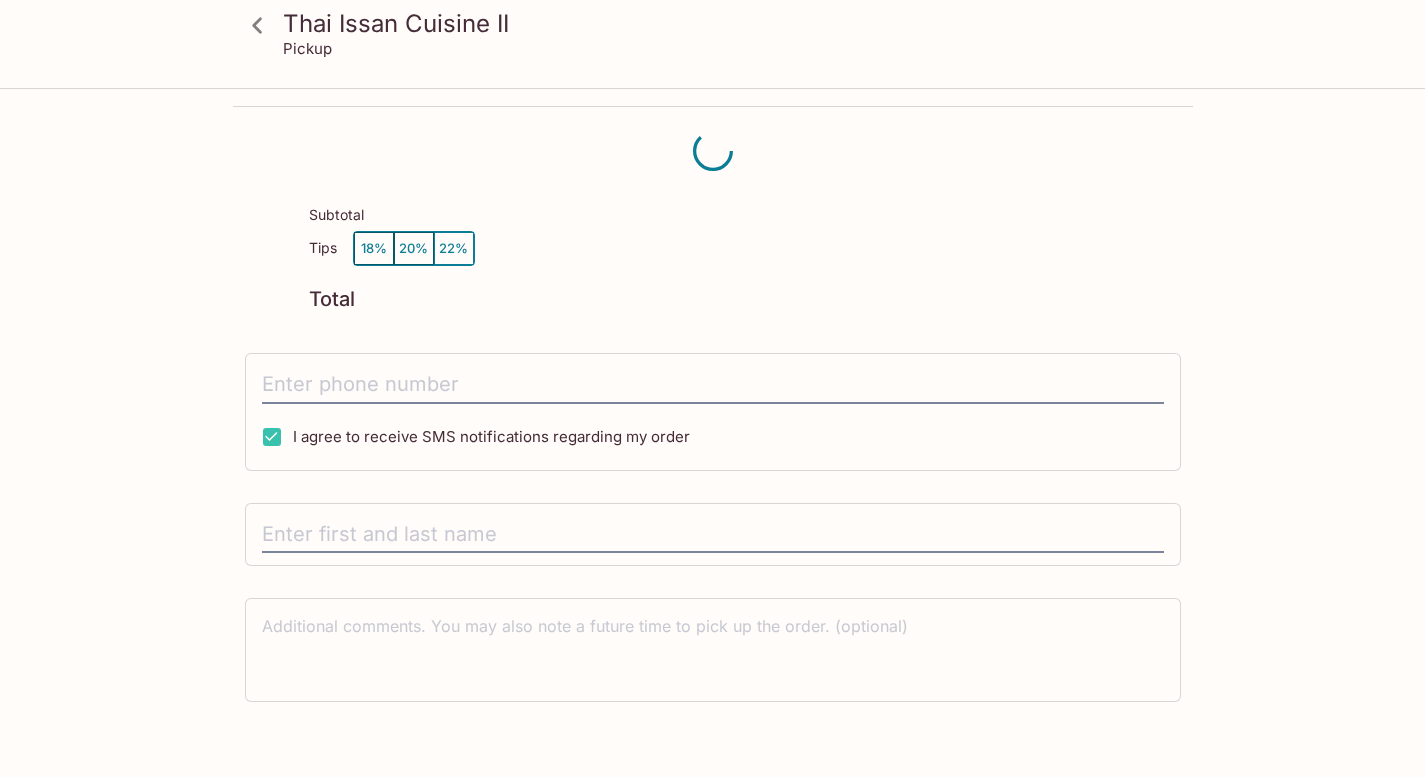 scroll, scrollTop: 0, scrollLeft: 0, axis: both 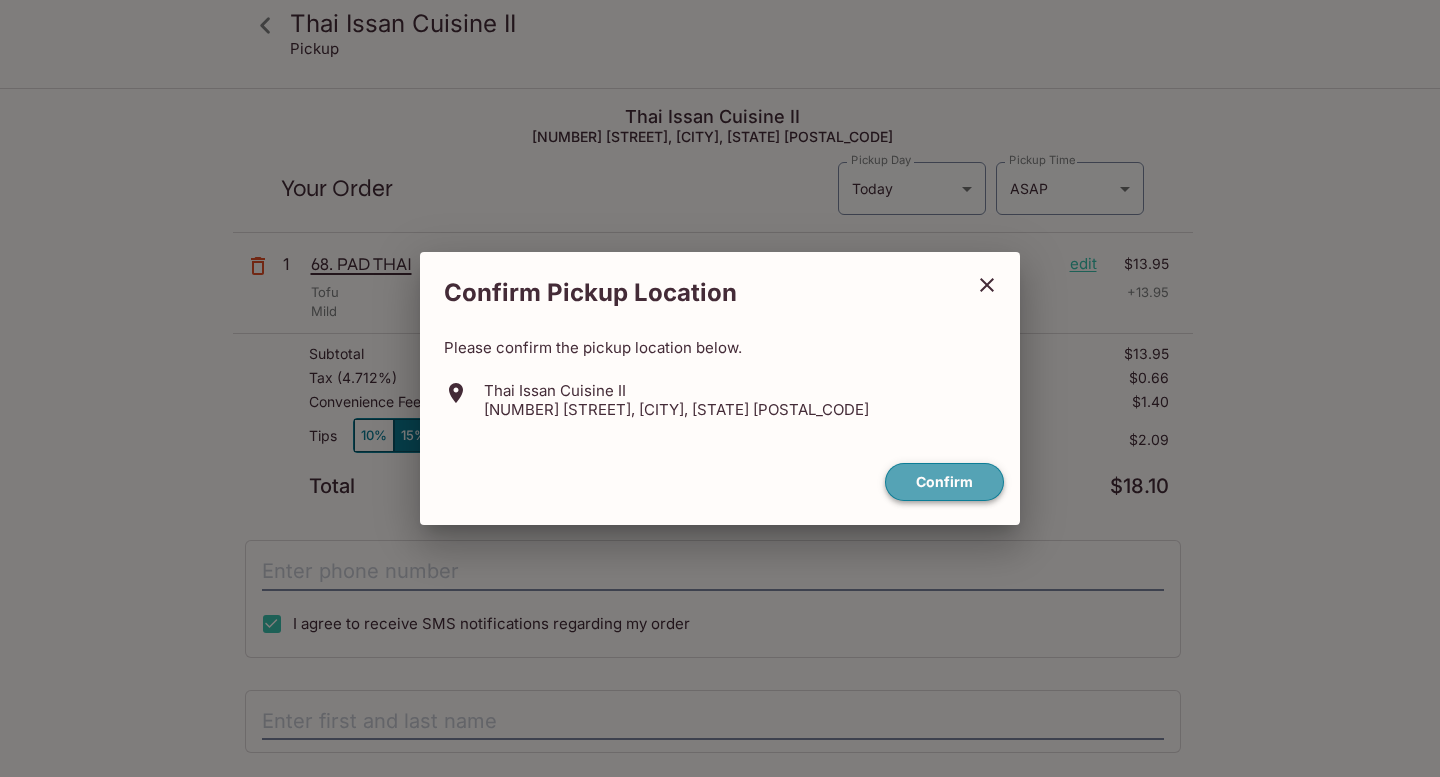 click on "Confirm" at bounding box center (944, 482) 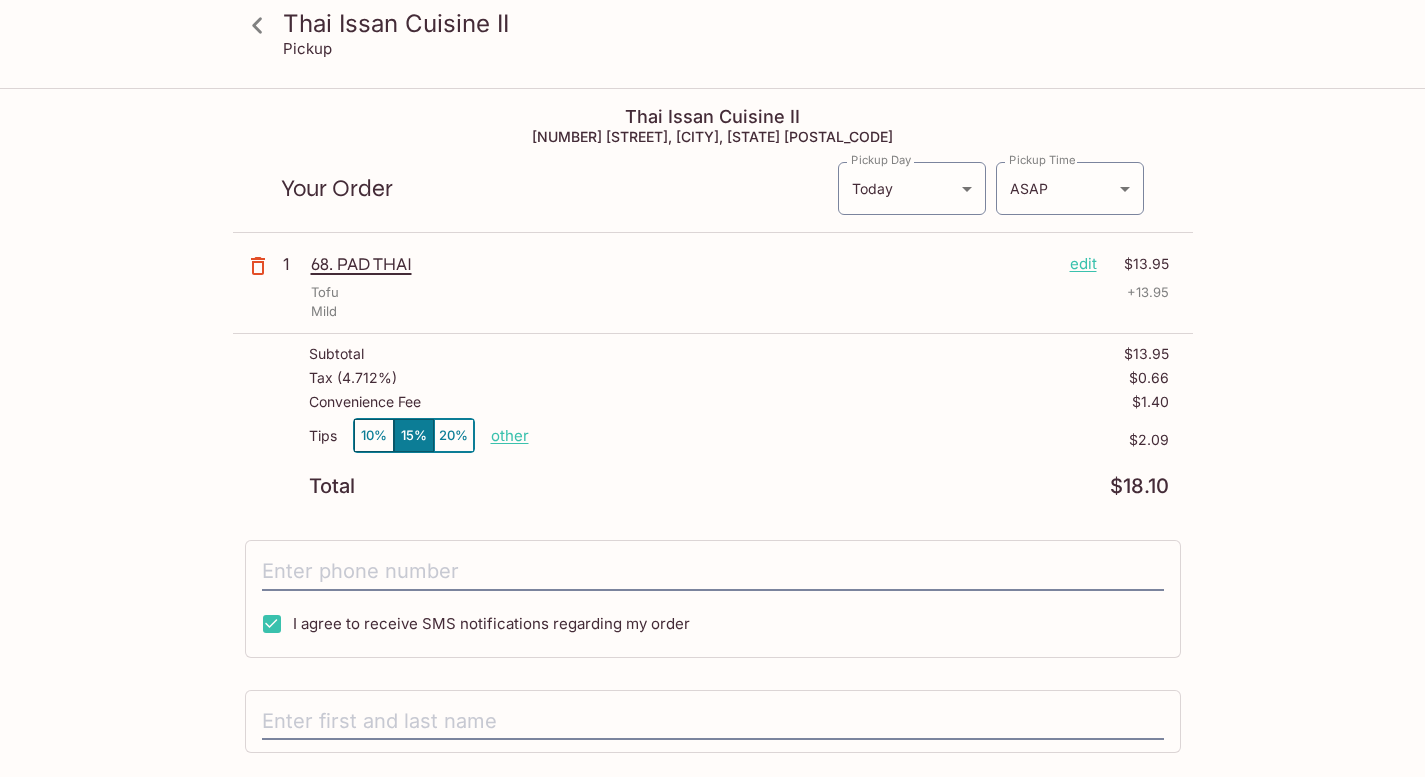 drag, startPoint x: 1421, startPoint y: 195, endPoint x: 1430, endPoint y: 185, distance: 13.453624 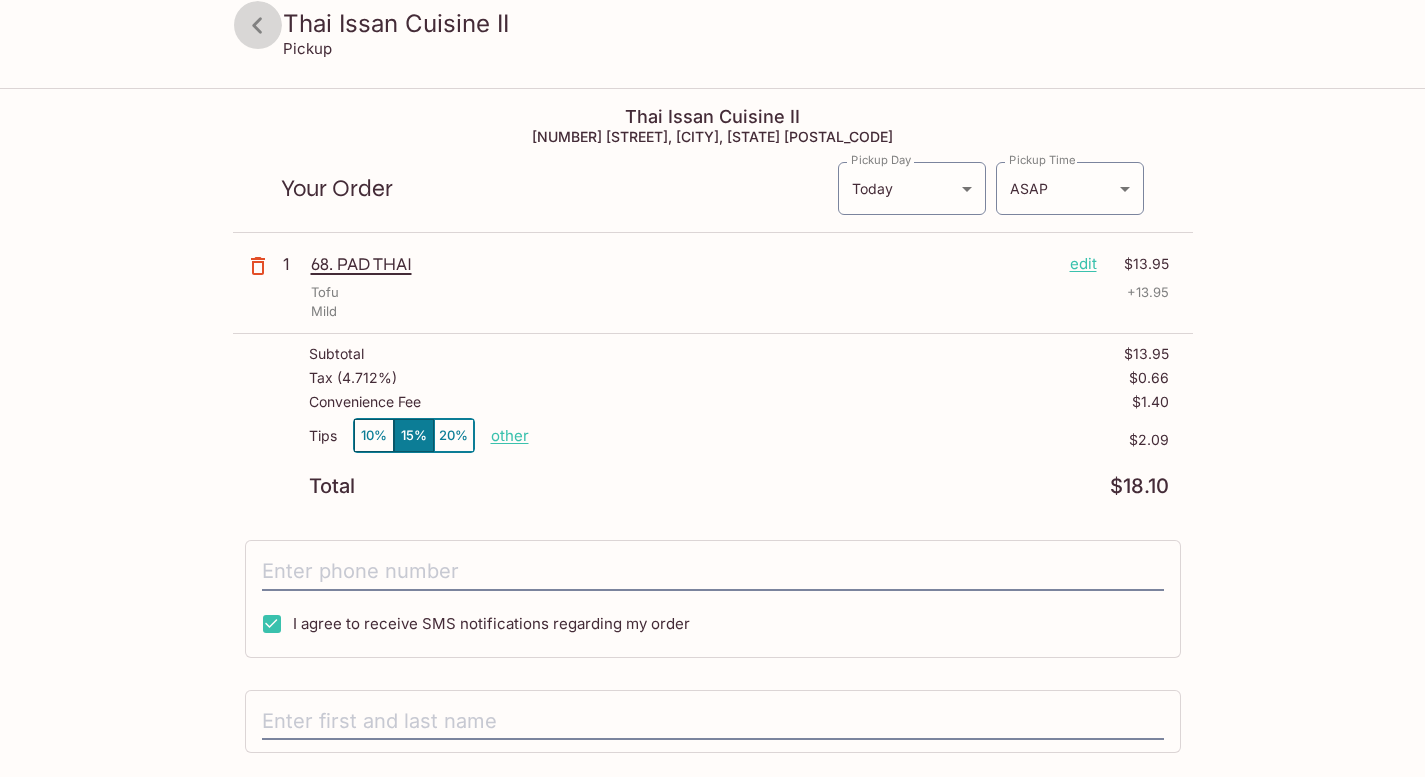 click 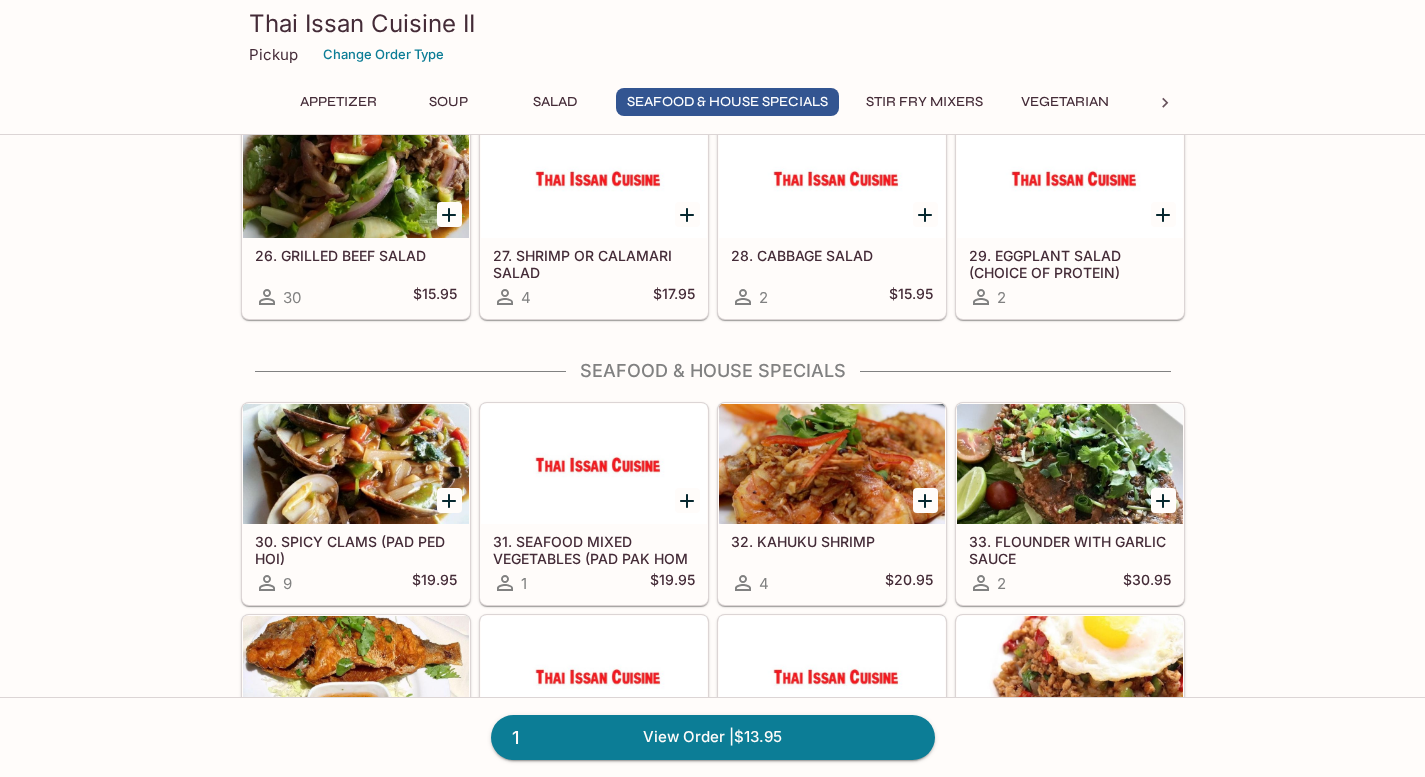 scroll, scrollTop: 1881, scrollLeft: 0, axis: vertical 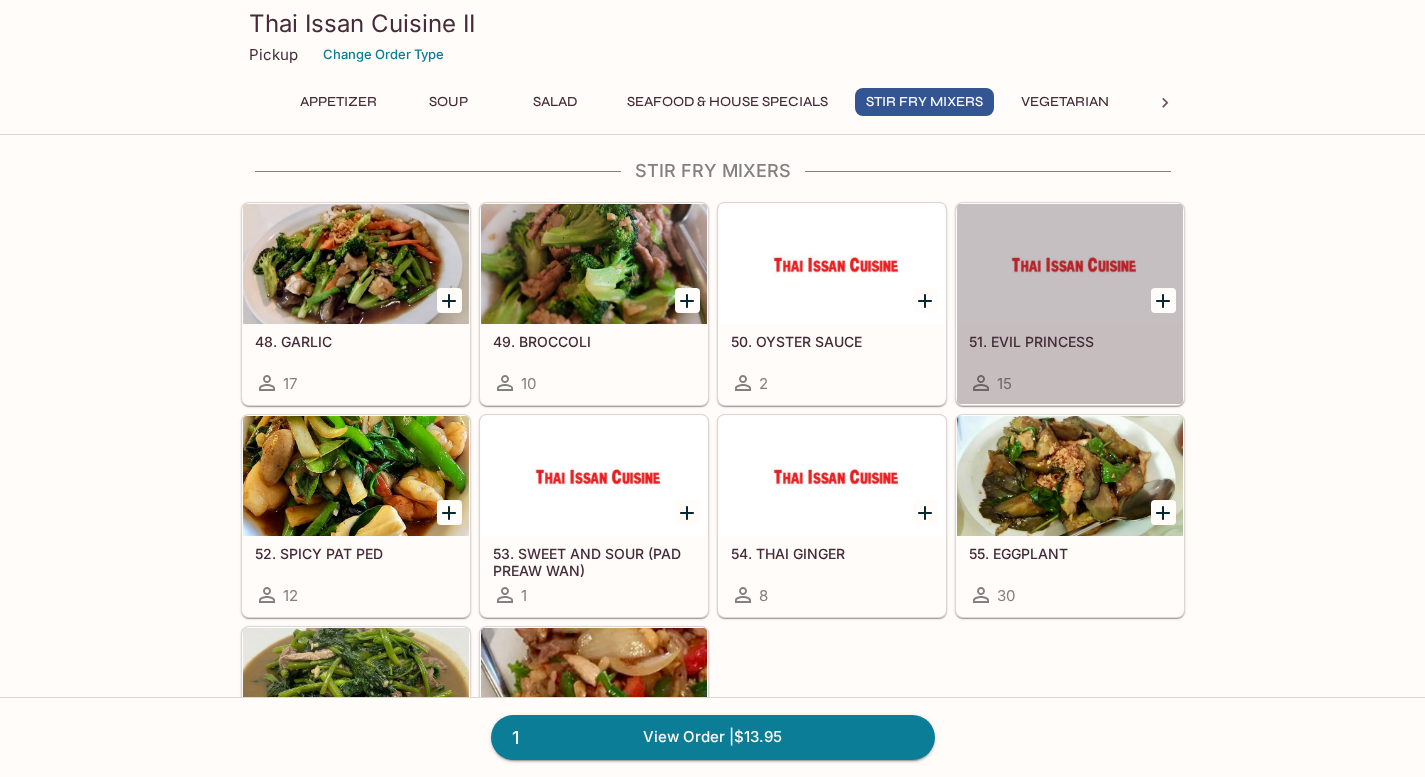 click at bounding box center (1070, 264) 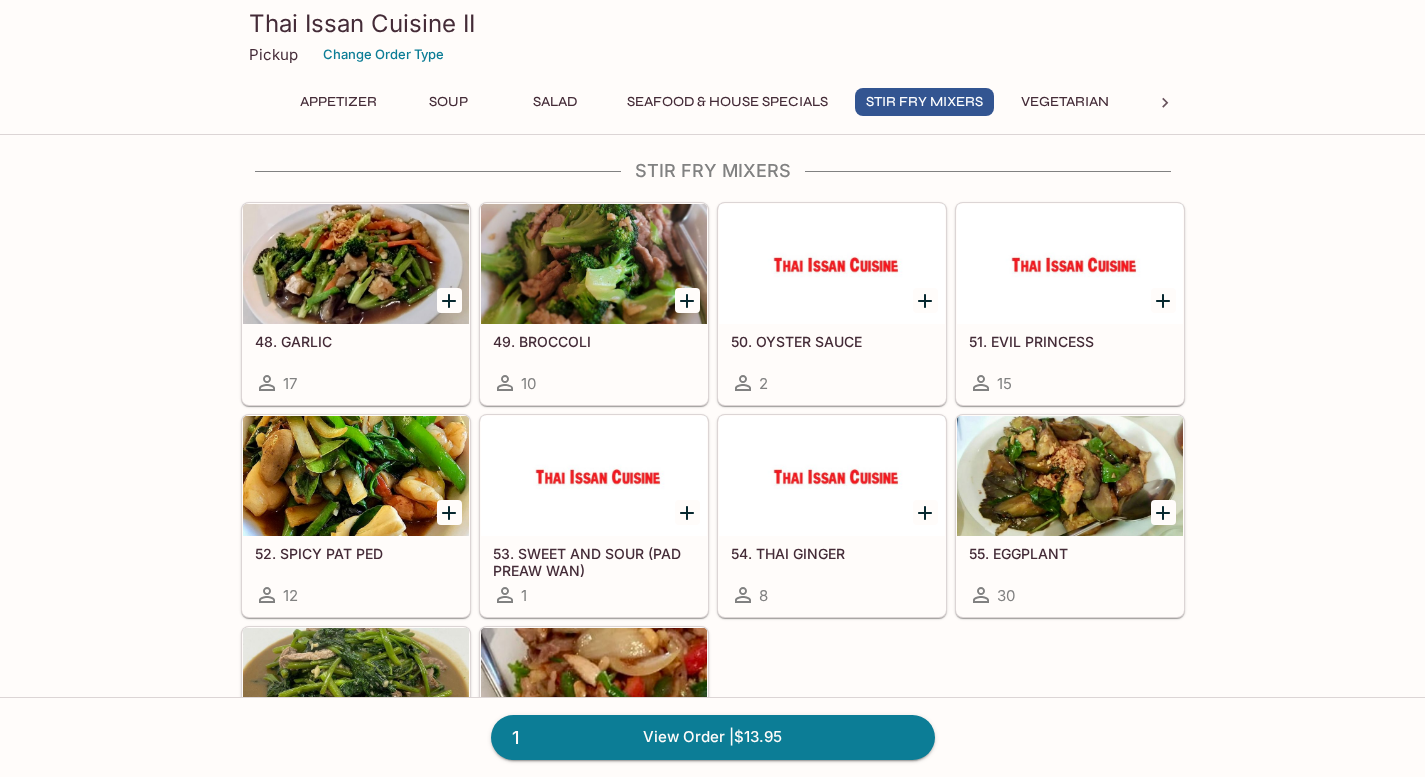 scroll, scrollTop: 0, scrollLeft: 0, axis: both 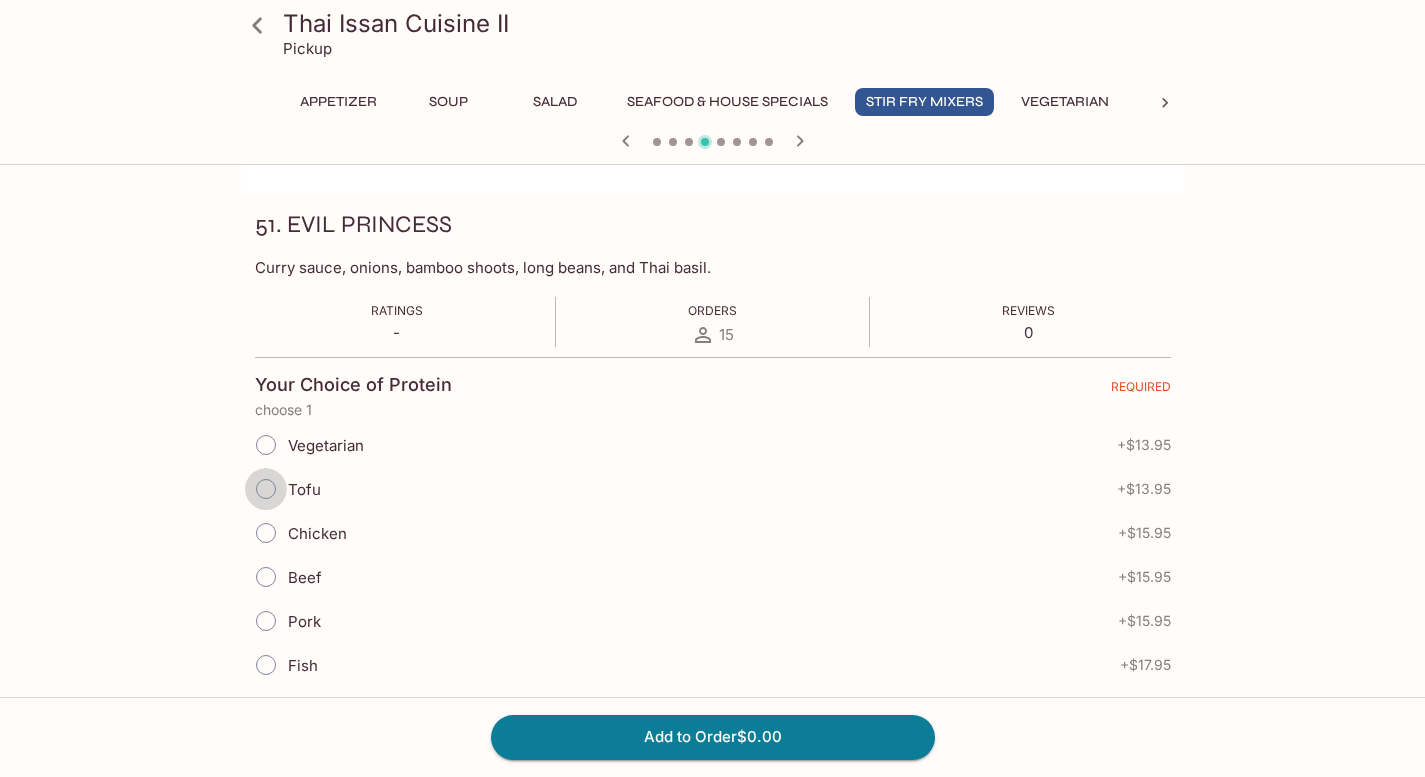 click on "Tofu" at bounding box center (266, 489) 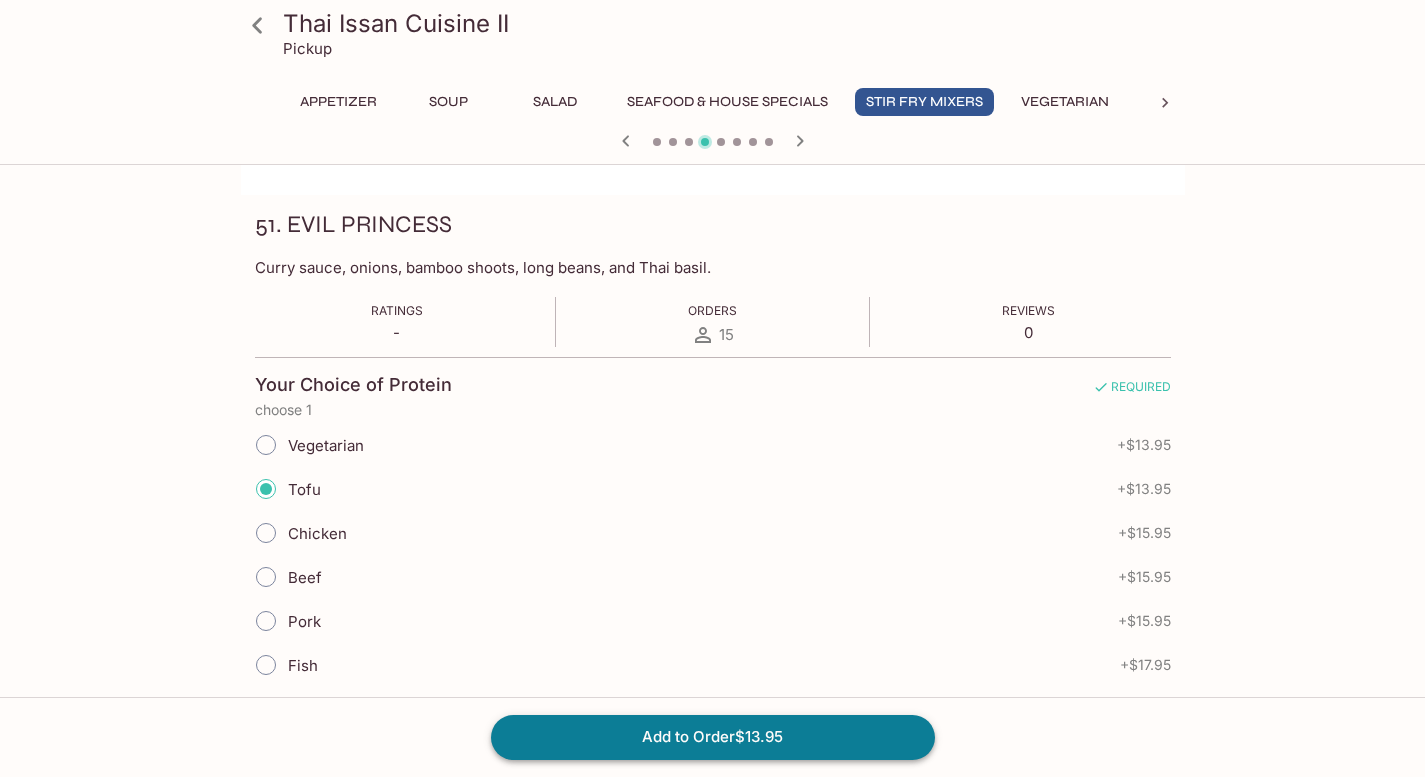 click on "Add to Order  $13.95" at bounding box center [713, 737] 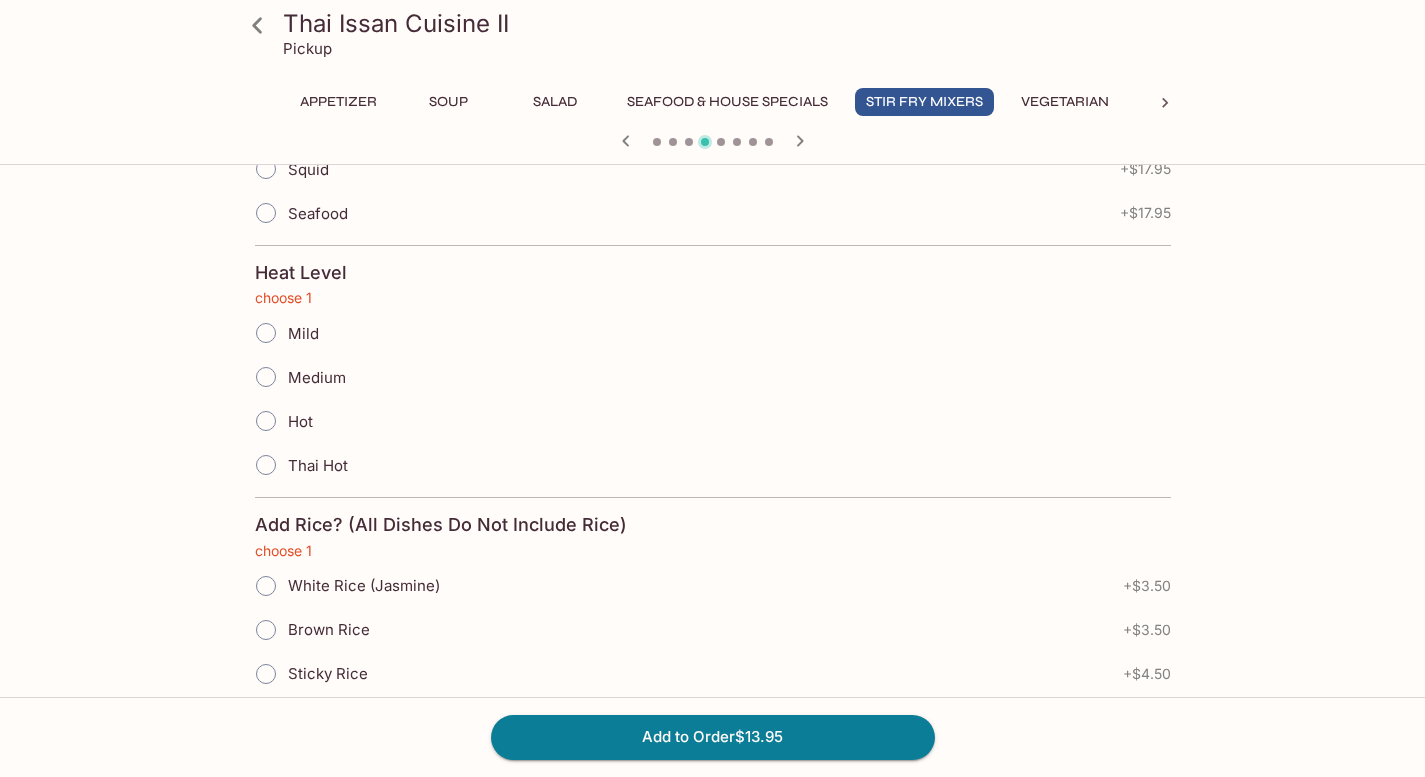 scroll, scrollTop: 839, scrollLeft: 0, axis: vertical 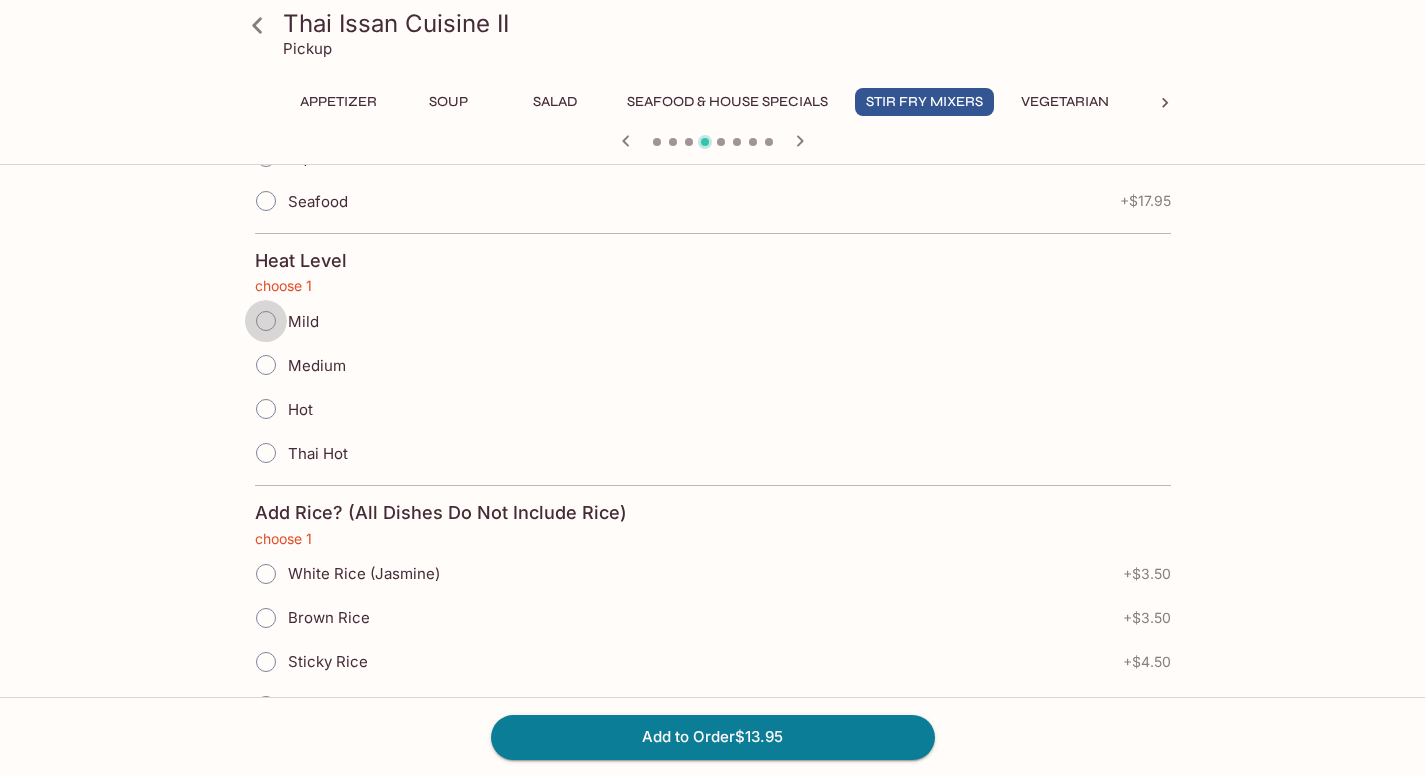 click on "Mild" at bounding box center (266, 321) 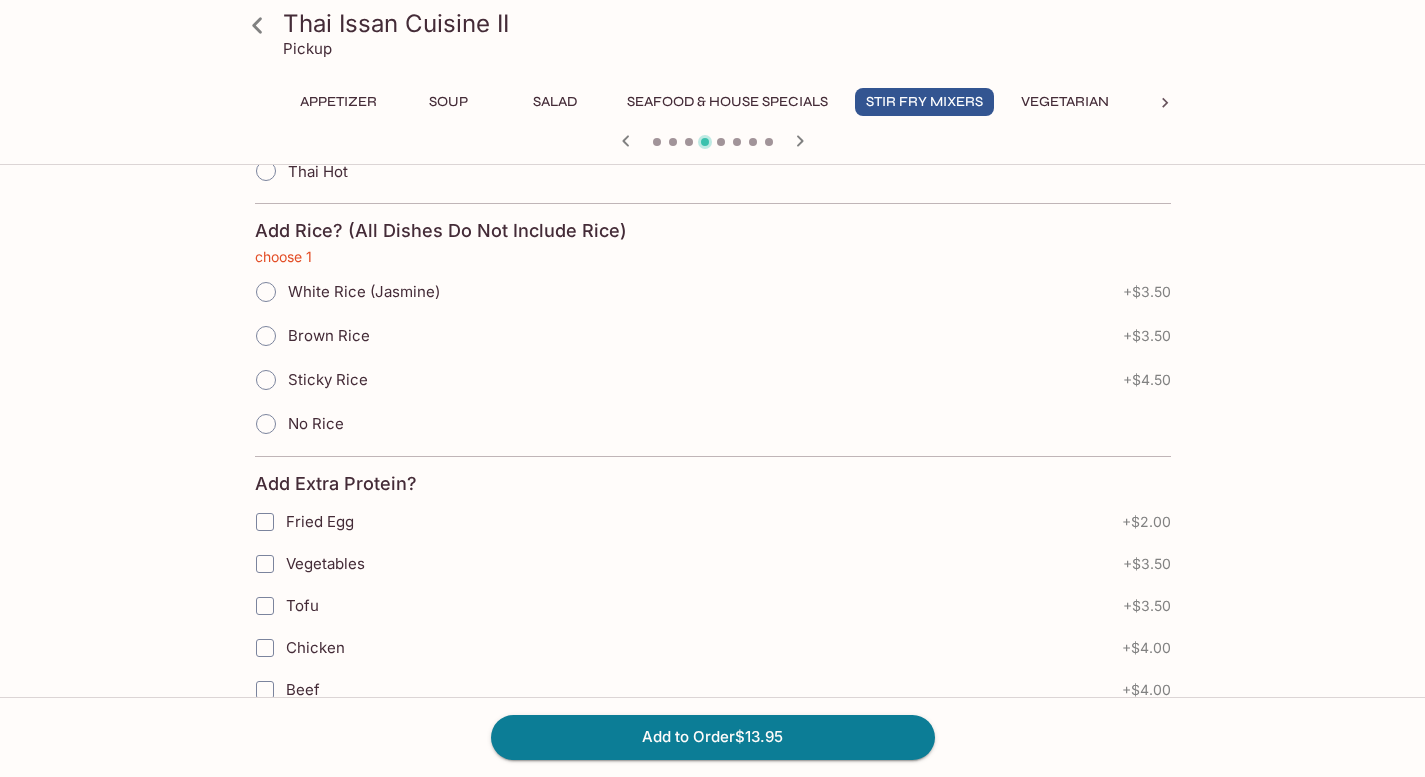 scroll, scrollTop: 1129, scrollLeft: 0, axis: vertical 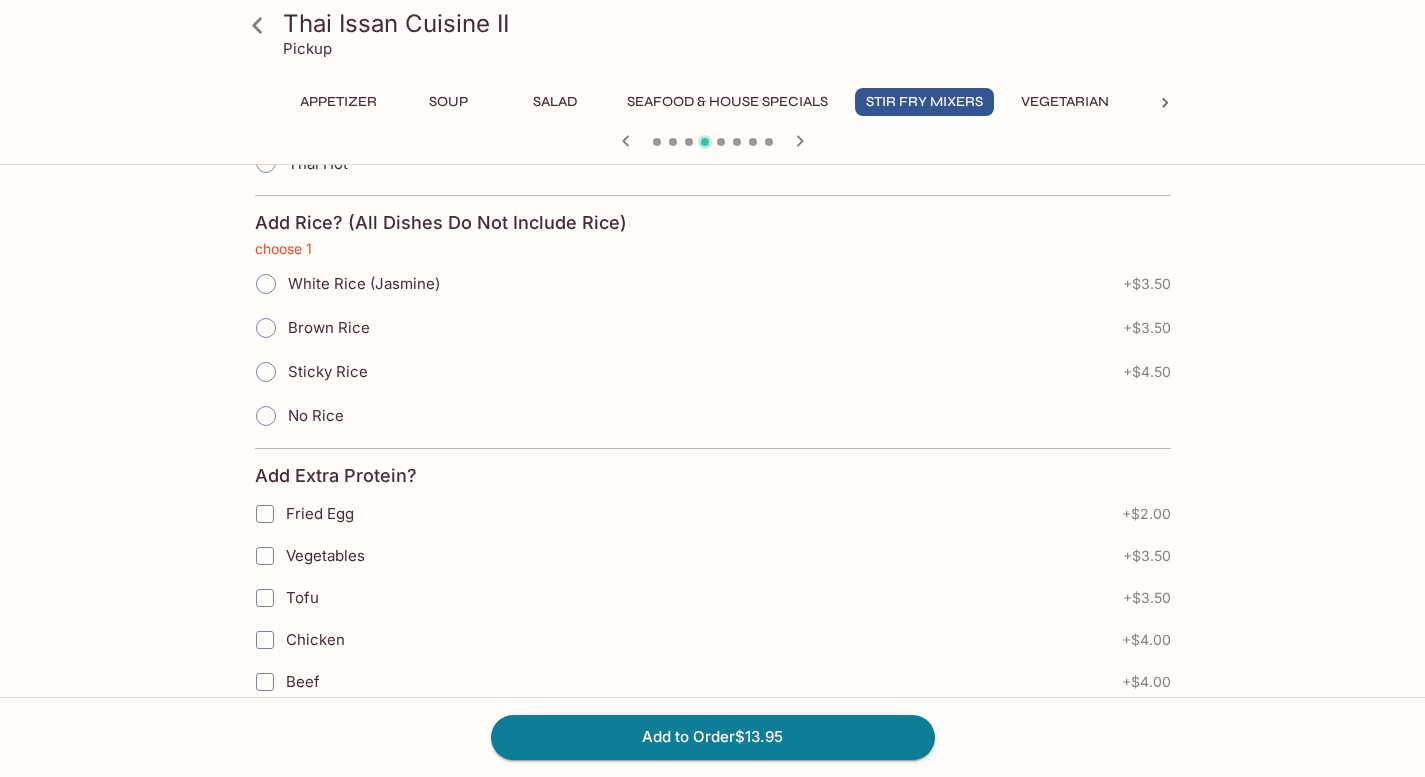 click on "No Rice" at bounding box center [266, 416] 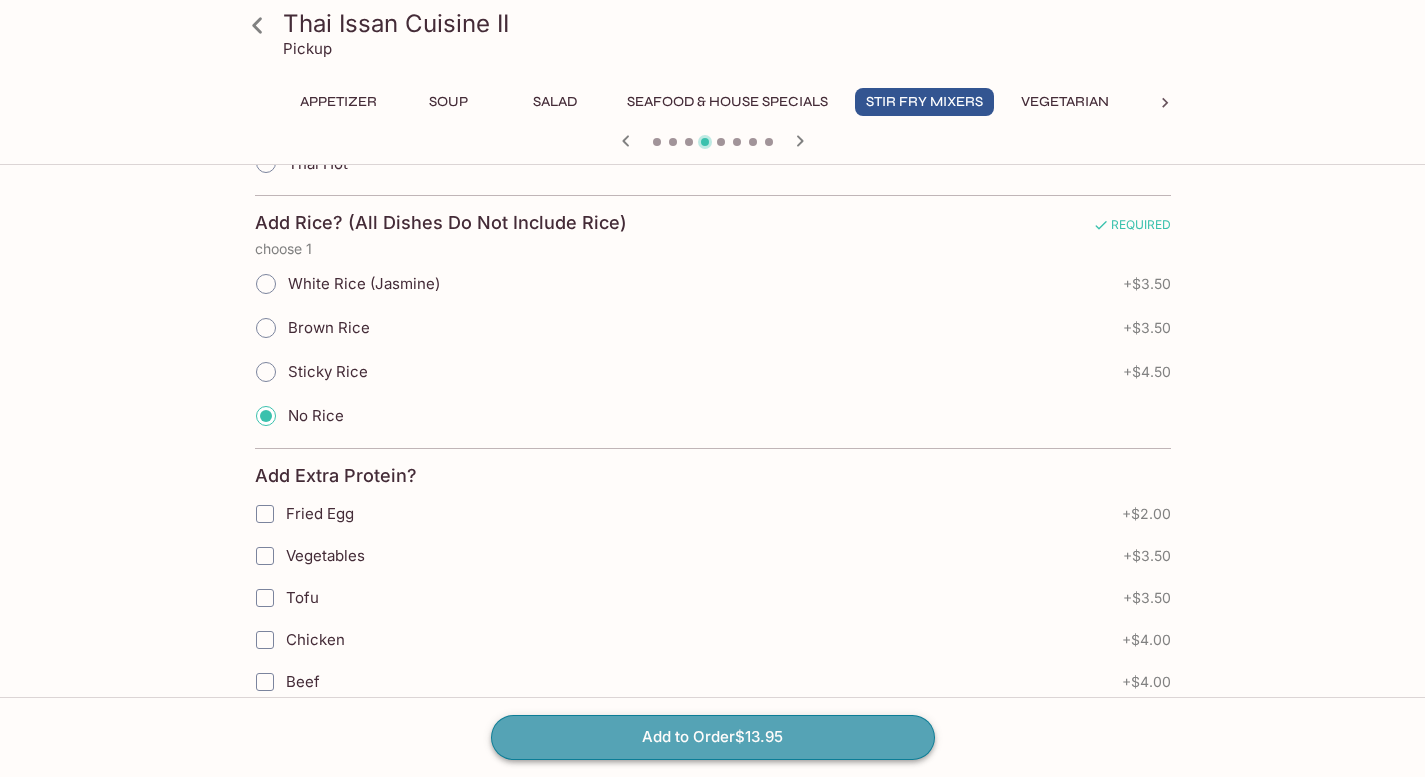 click on "Add to Order  $13.95" at bounding box center (713, 737) 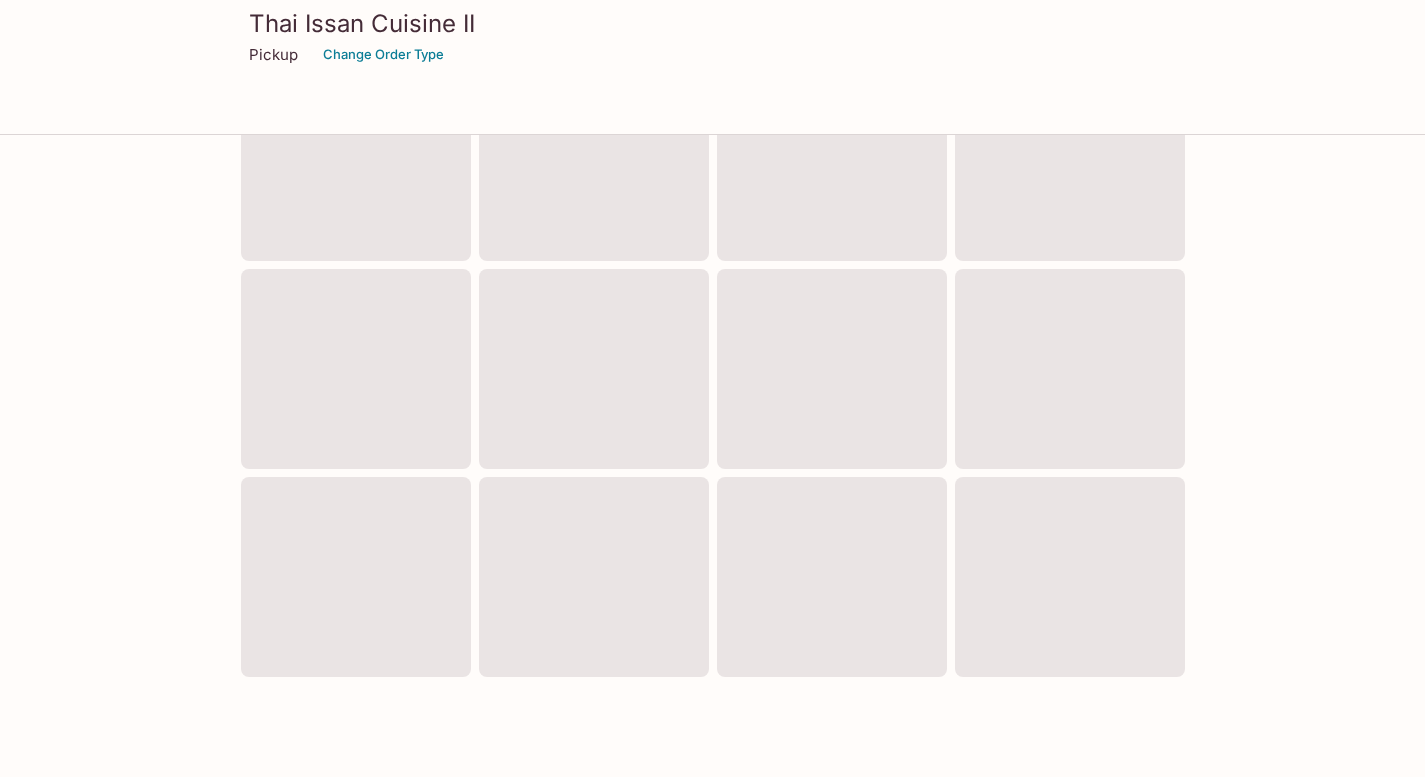 scroll, scrollTop: 0, scrollLeft: 0, axis: both 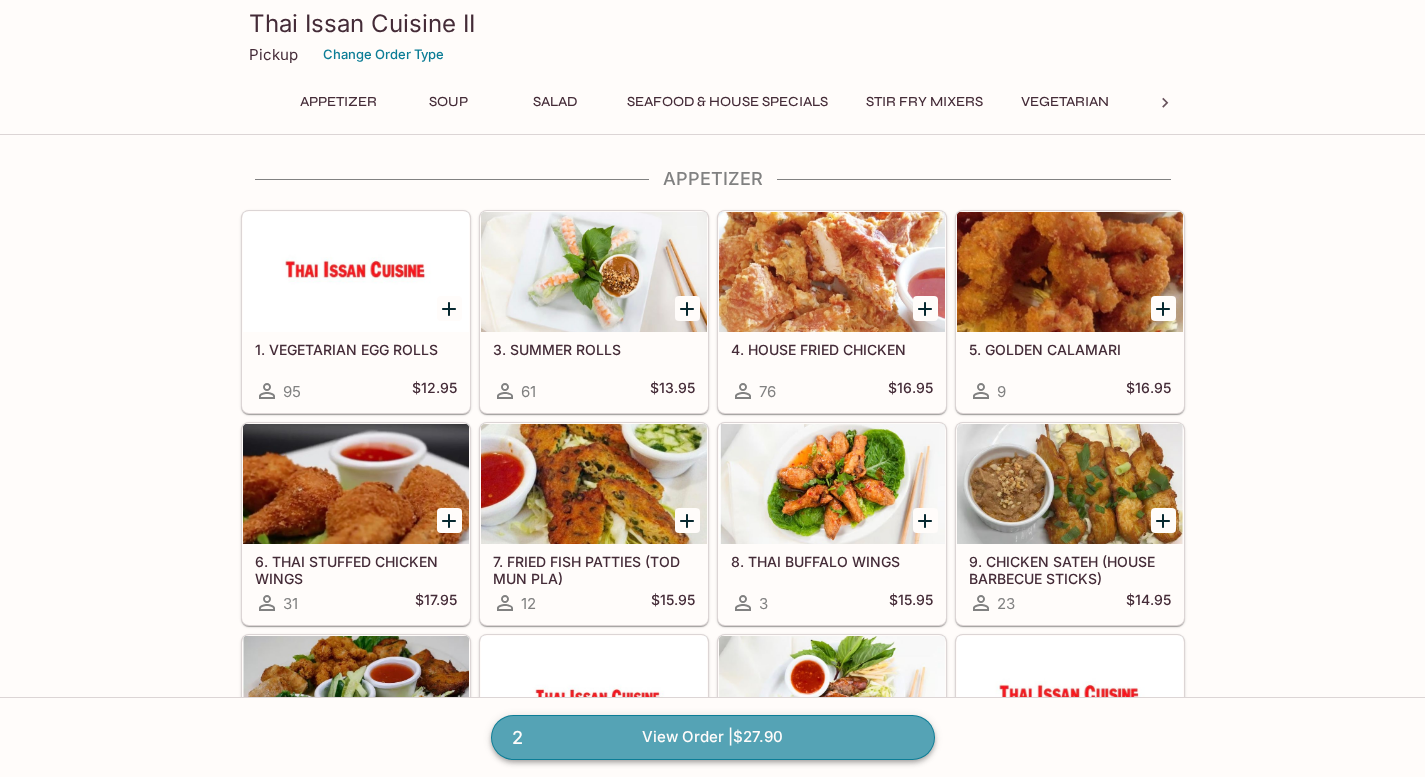 click on "2 View Order |  $27.90" at bounding box center [713, 737] 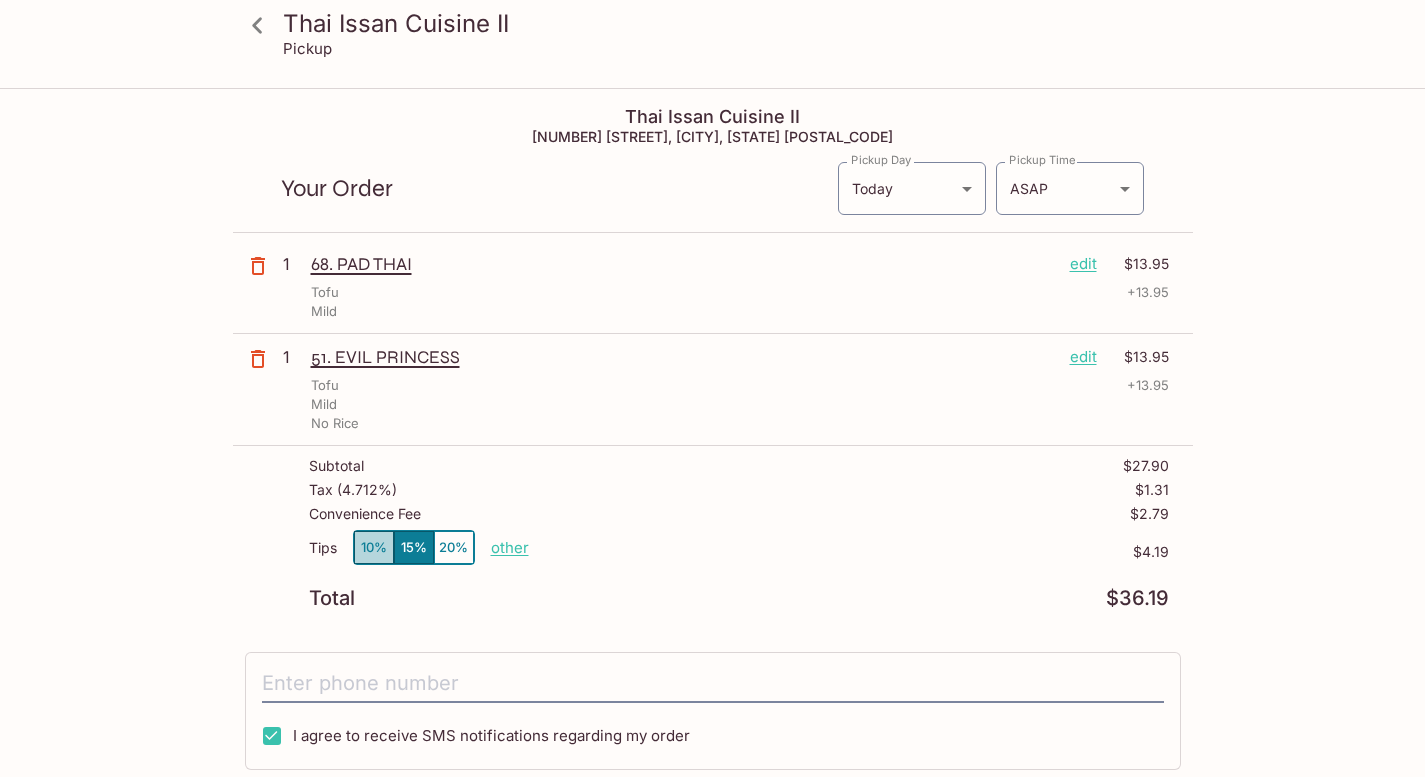 click on "10%" at bounding box center [374, 547] 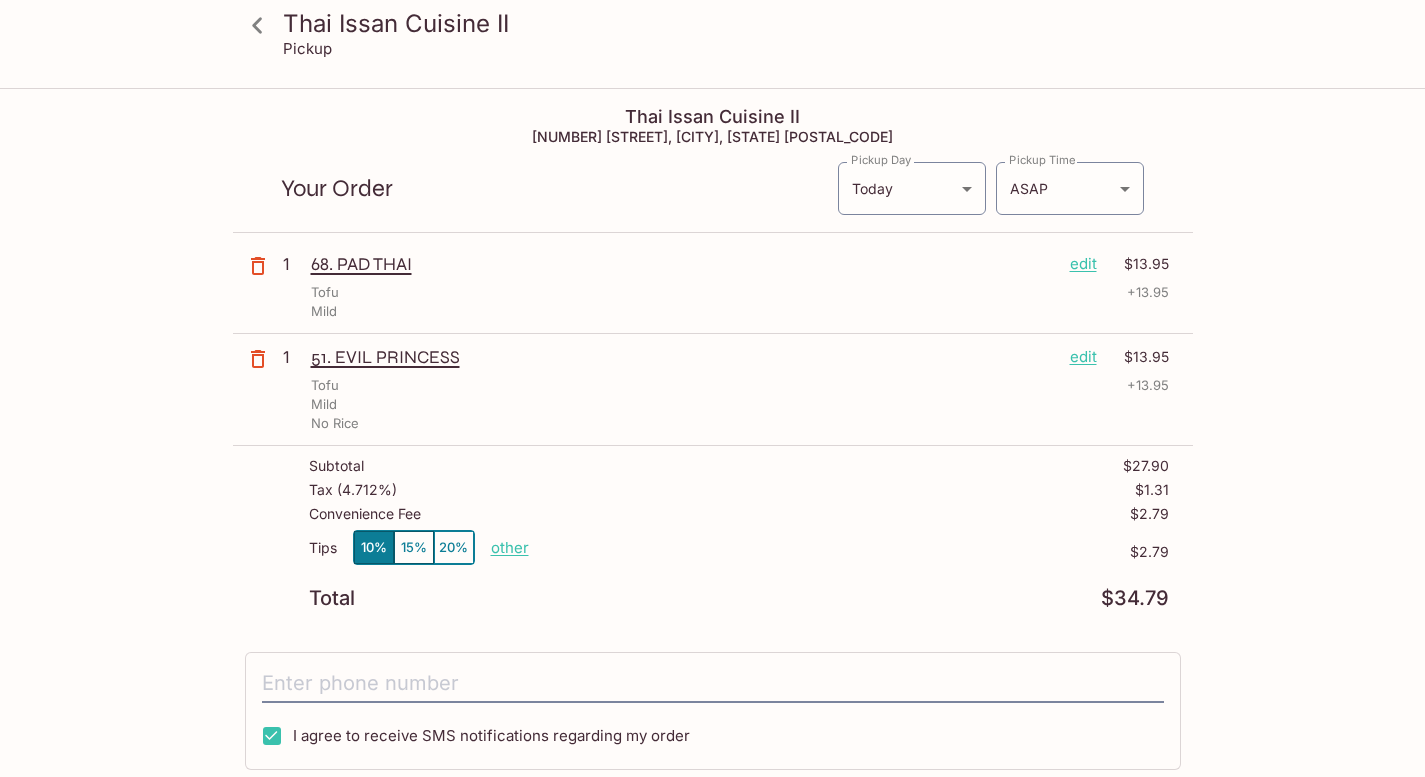 click on "Thai Issan Cuisine II Pickup Thai Issan Cuisine II [NUMBER] [STREET], [CITY], [STATE] [POSTAL_CODE] Your Order Pickup Day Today Today Pickup Day Pickup Time ASAP ASAP Pickup Time 1 68. PAD THAI edit $13.95 Tofu + 13.95 Mild 1 51. EVIL PRINCESS edit $13.95 Tofu + 13.95 Mild No Rice Subtotal $27.90 Tax ( 4.712% ) $1.31 Convenience Fee $2.79 Tips 10% 15% 20% other $2.79 Total $34.79 I agree to receive SMS notifications regarding my order x Pay with Credit Card" at bounding box center (713, 586) 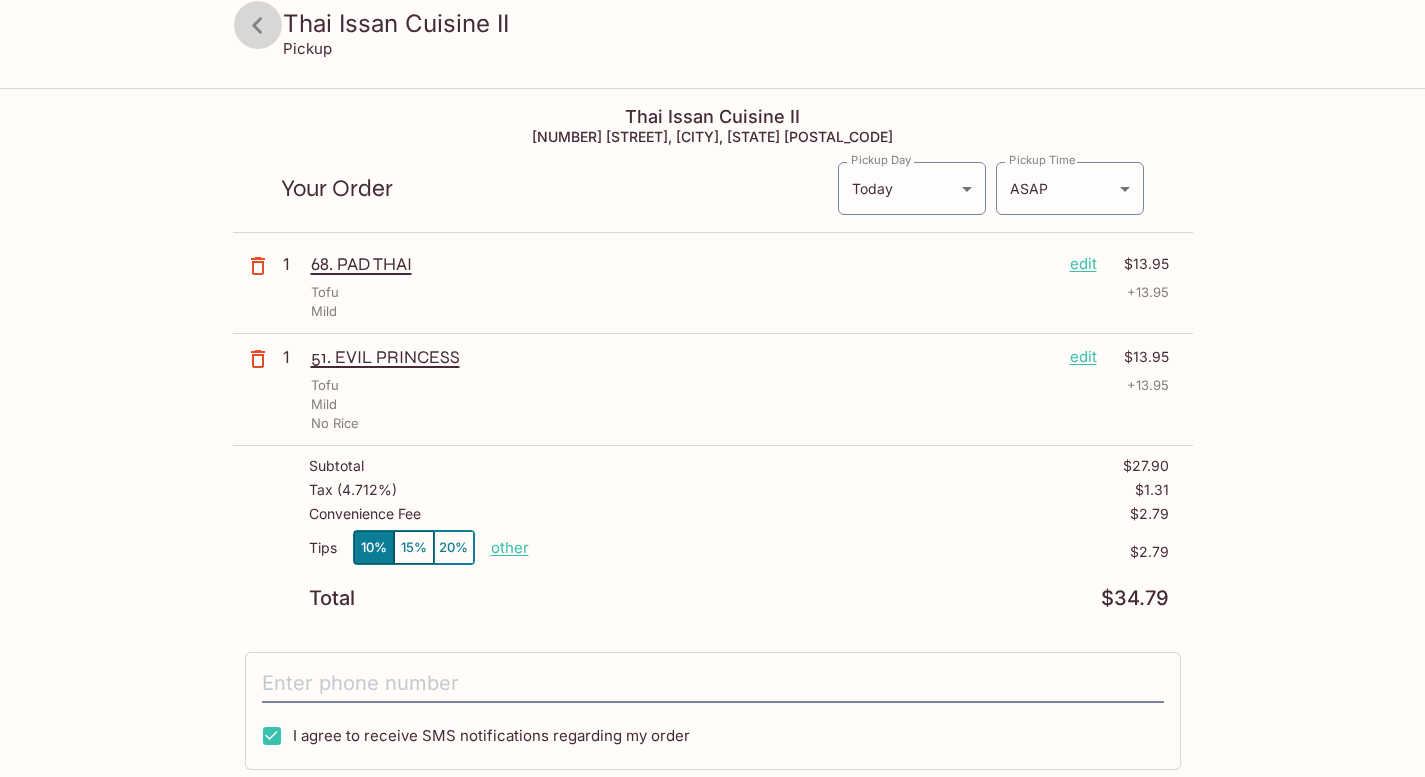 click 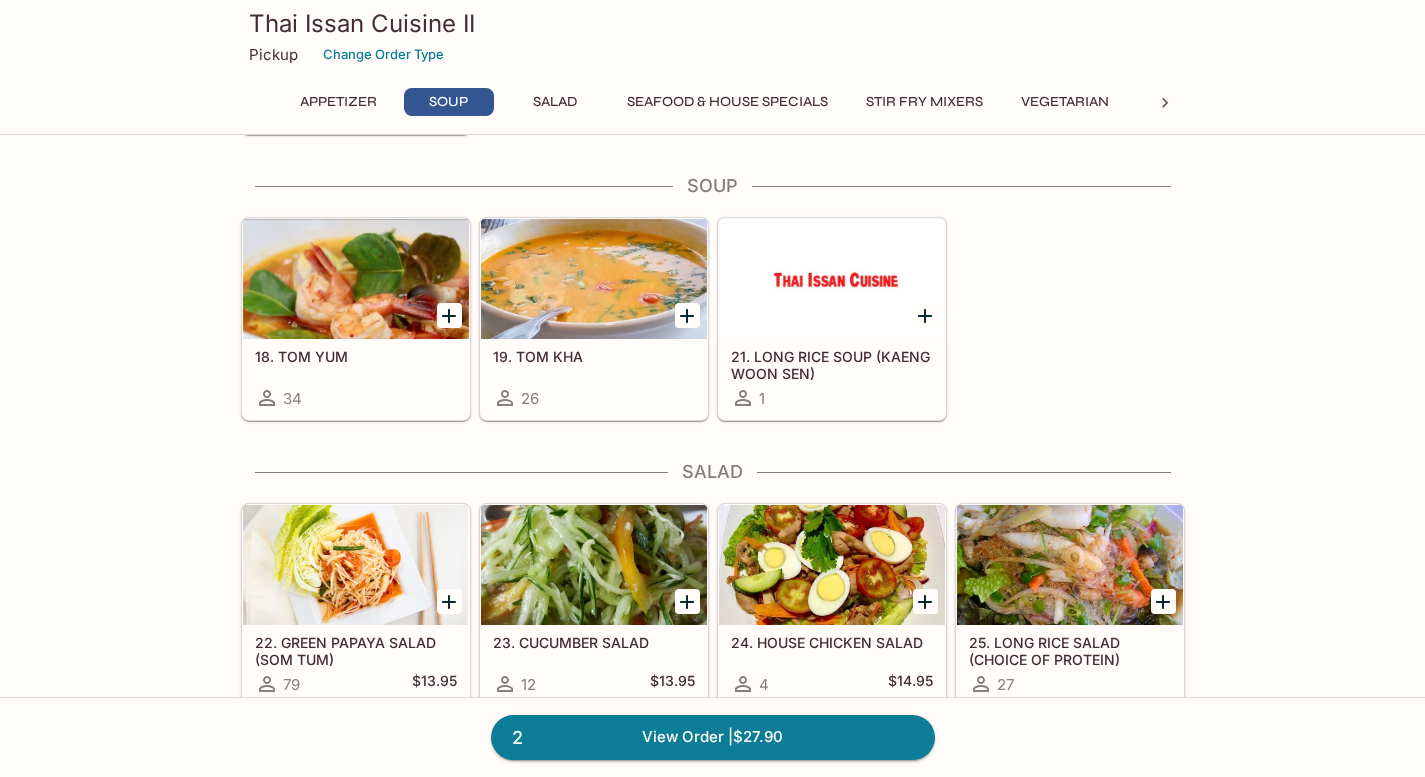 scroll, scrollTop: 1086, scrollLeft: 0, axis: vertical 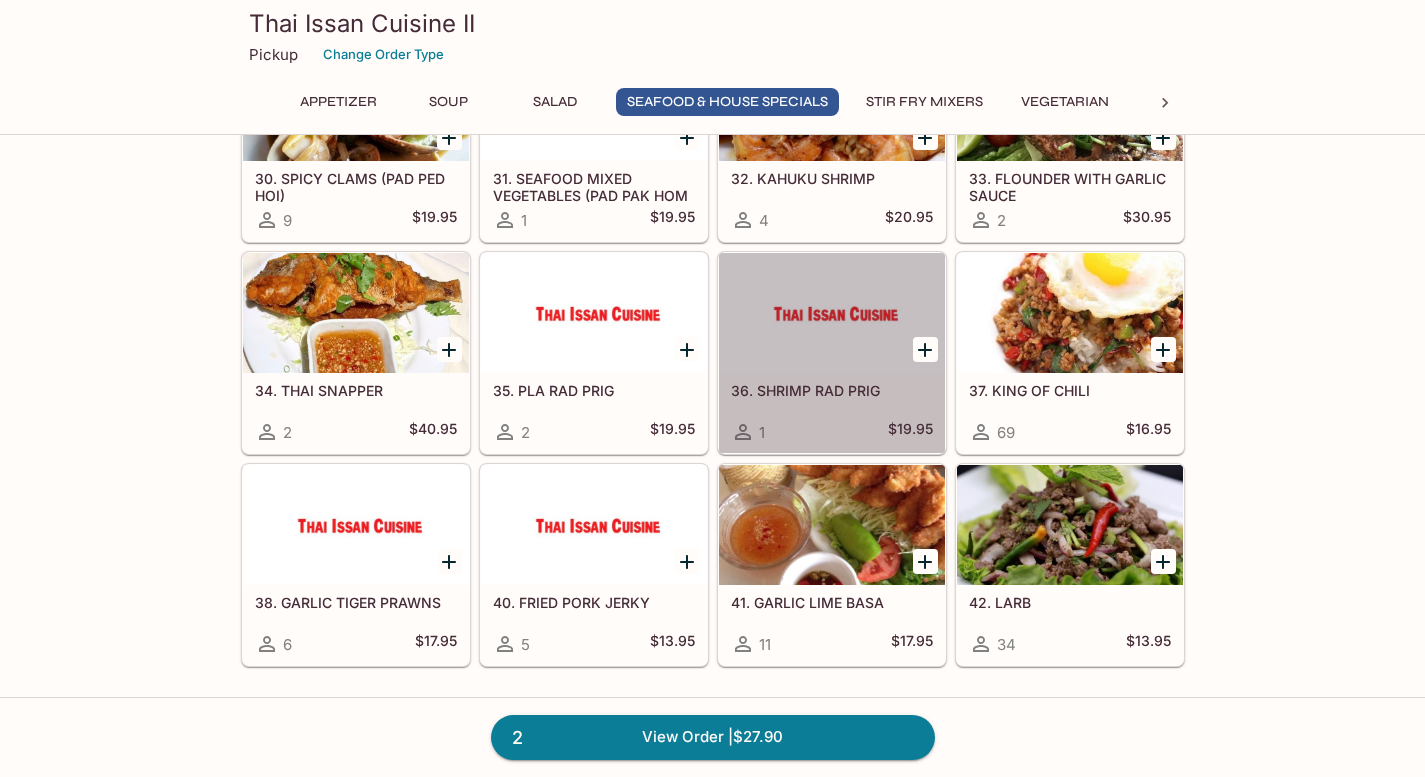 click at bounding box center (832, 313) 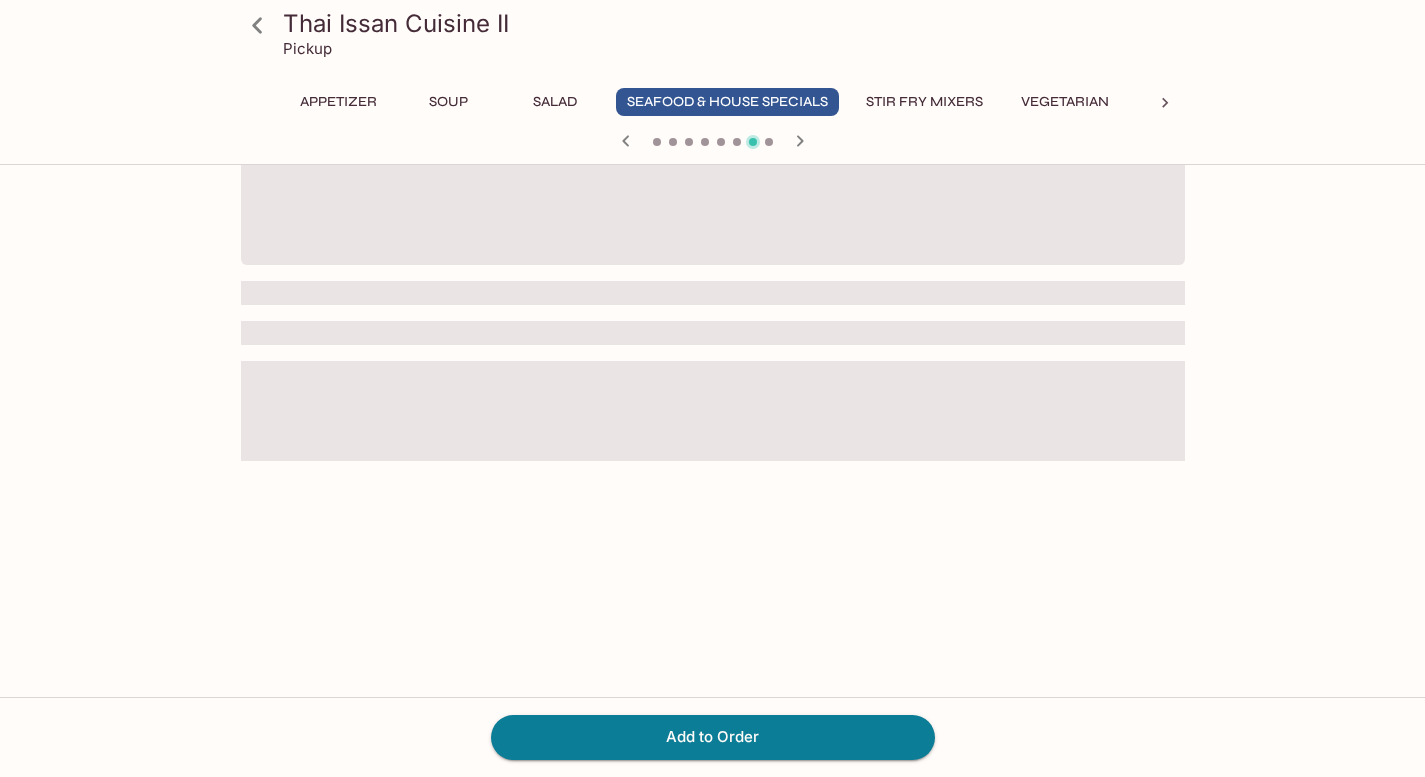 scroll, scrollTop: 0, scrollLeft: 0, axis: both 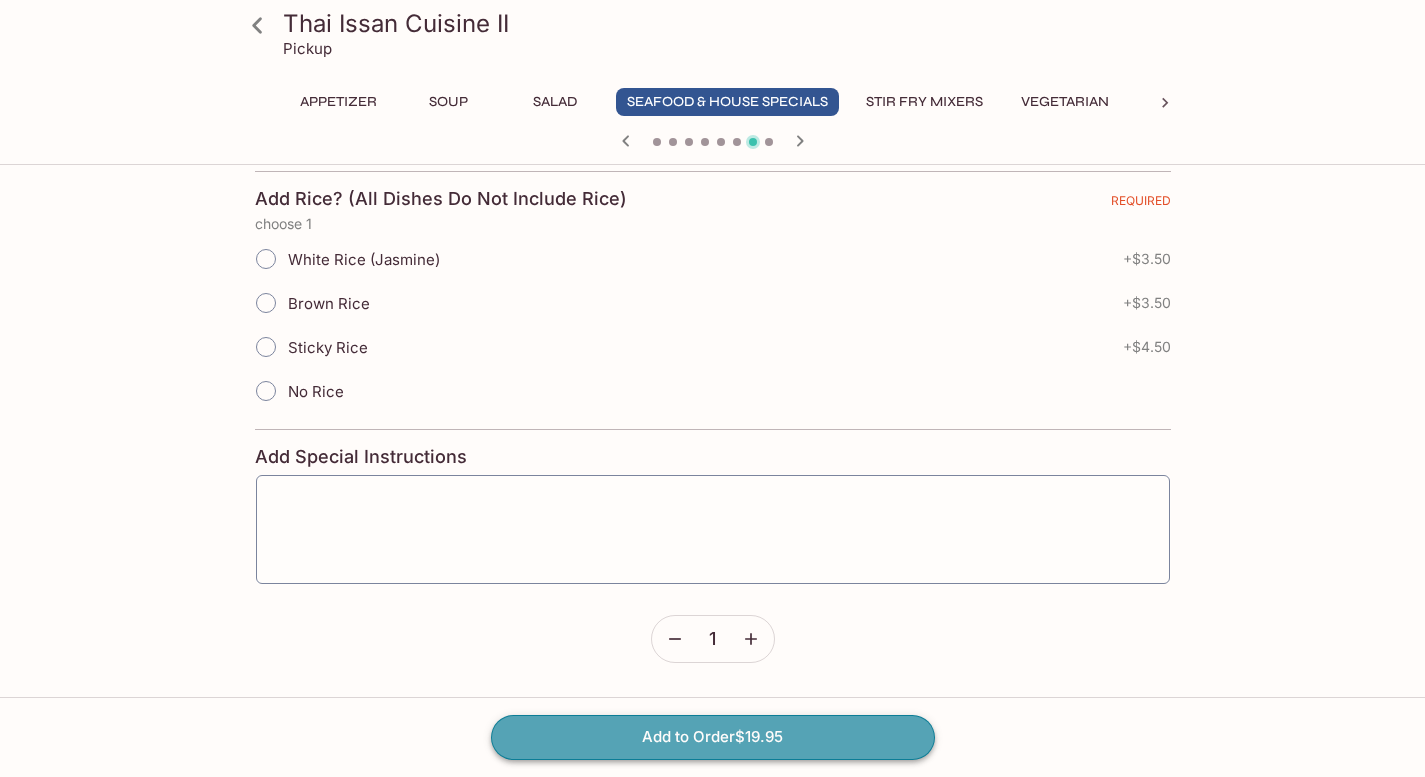 click on "Add to Order  $19.95" at bounding box center [713, 737] 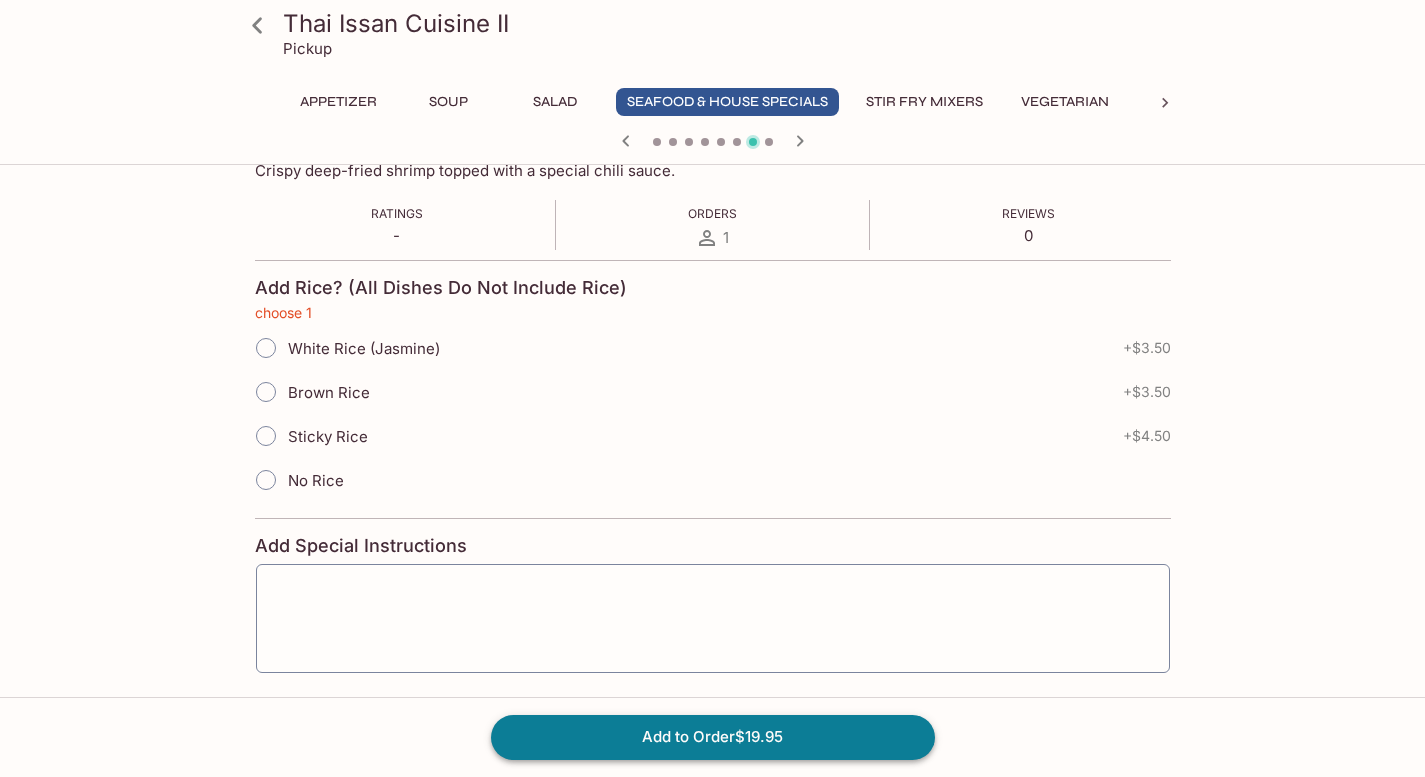 scroll, scrollTop: 307, scrollLeft: 0, axis: vertical 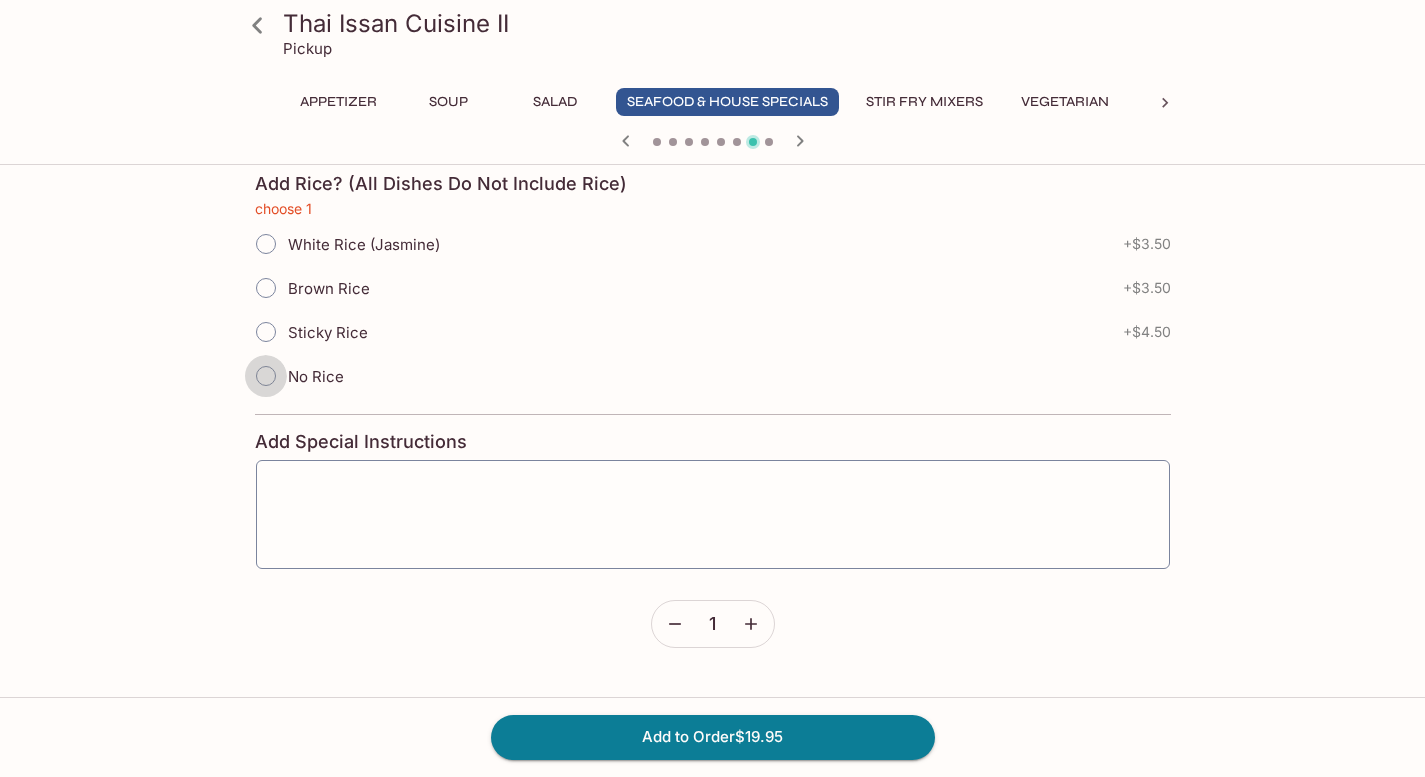 click on "No Rice" at bounding box center [266, 376] 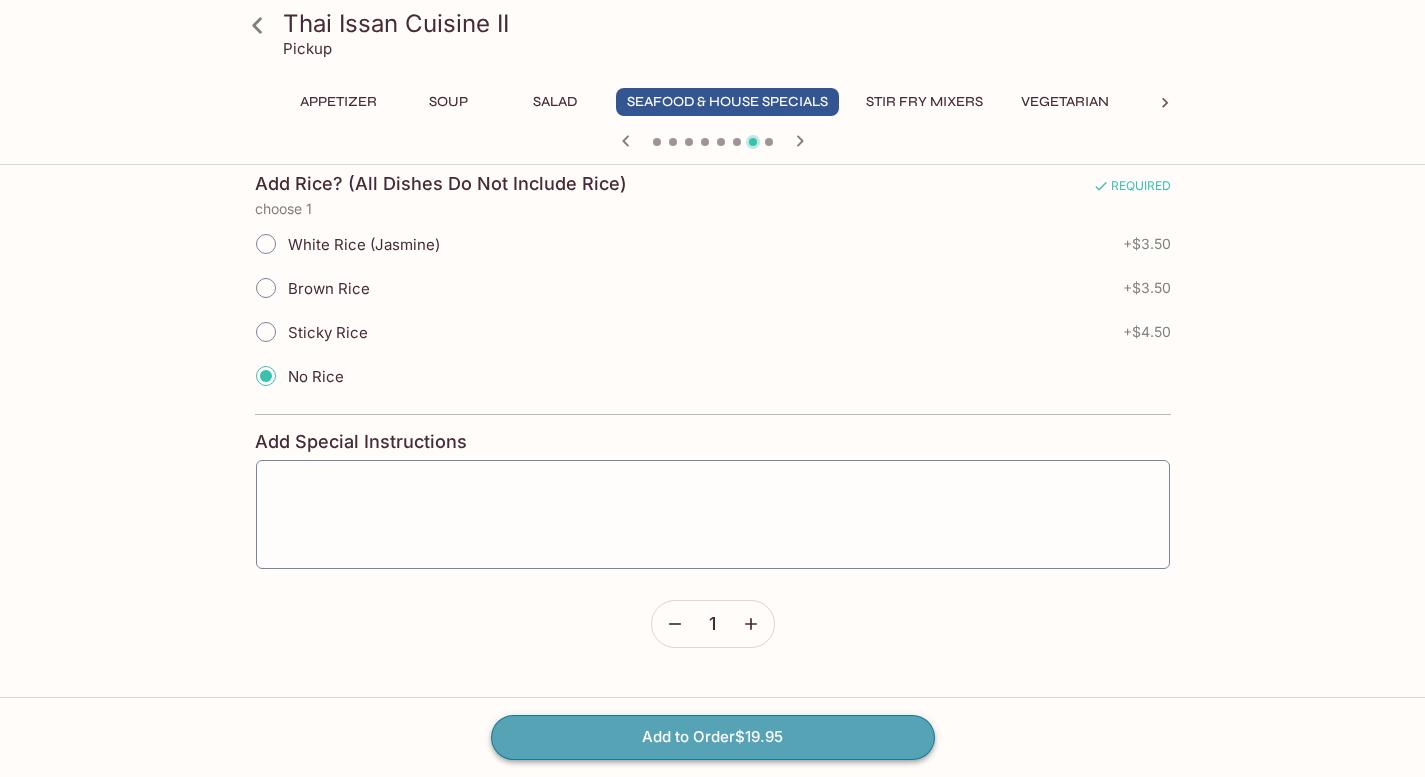 click on "Add to Order  $19.95" at bounding box center (713, 737) 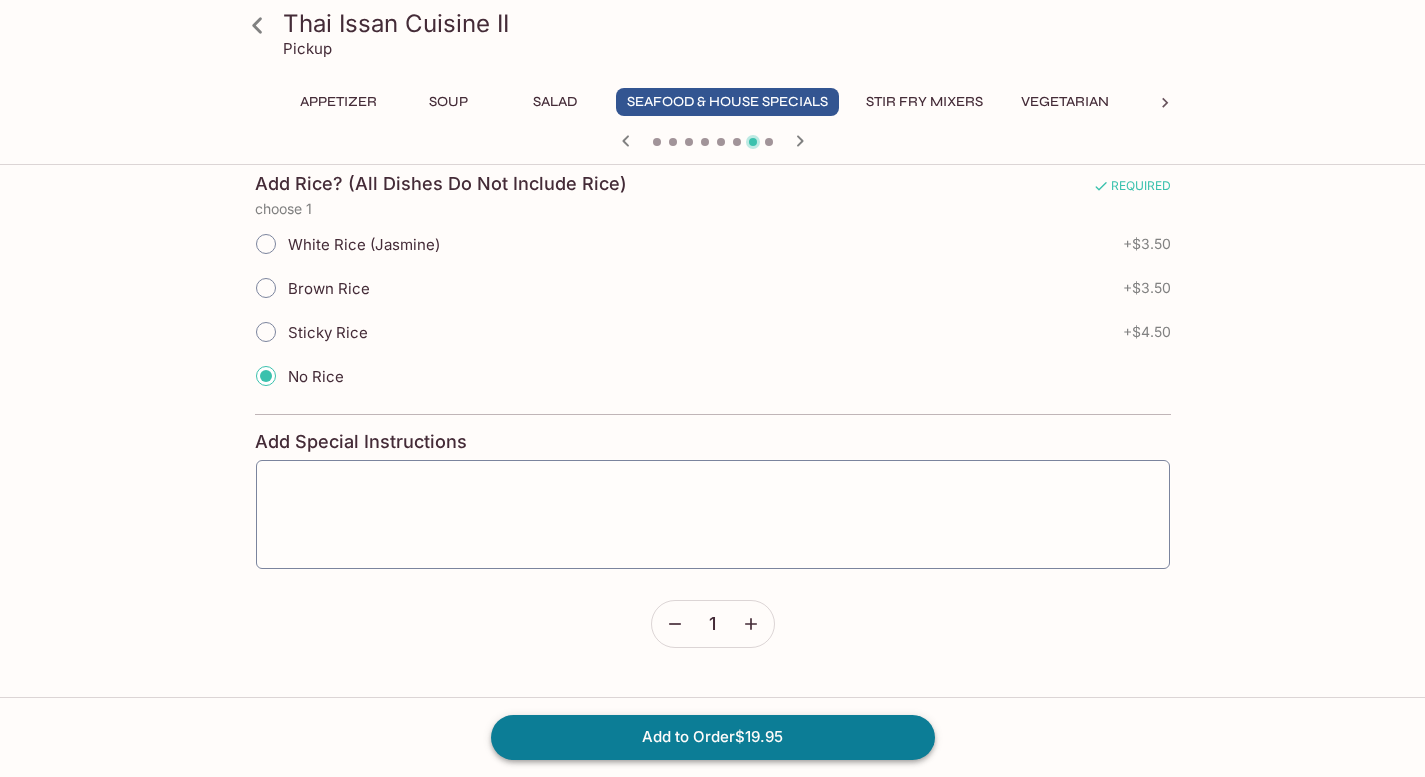 scroll, scrollTop: 0, scrollLeft: 0, axis: both 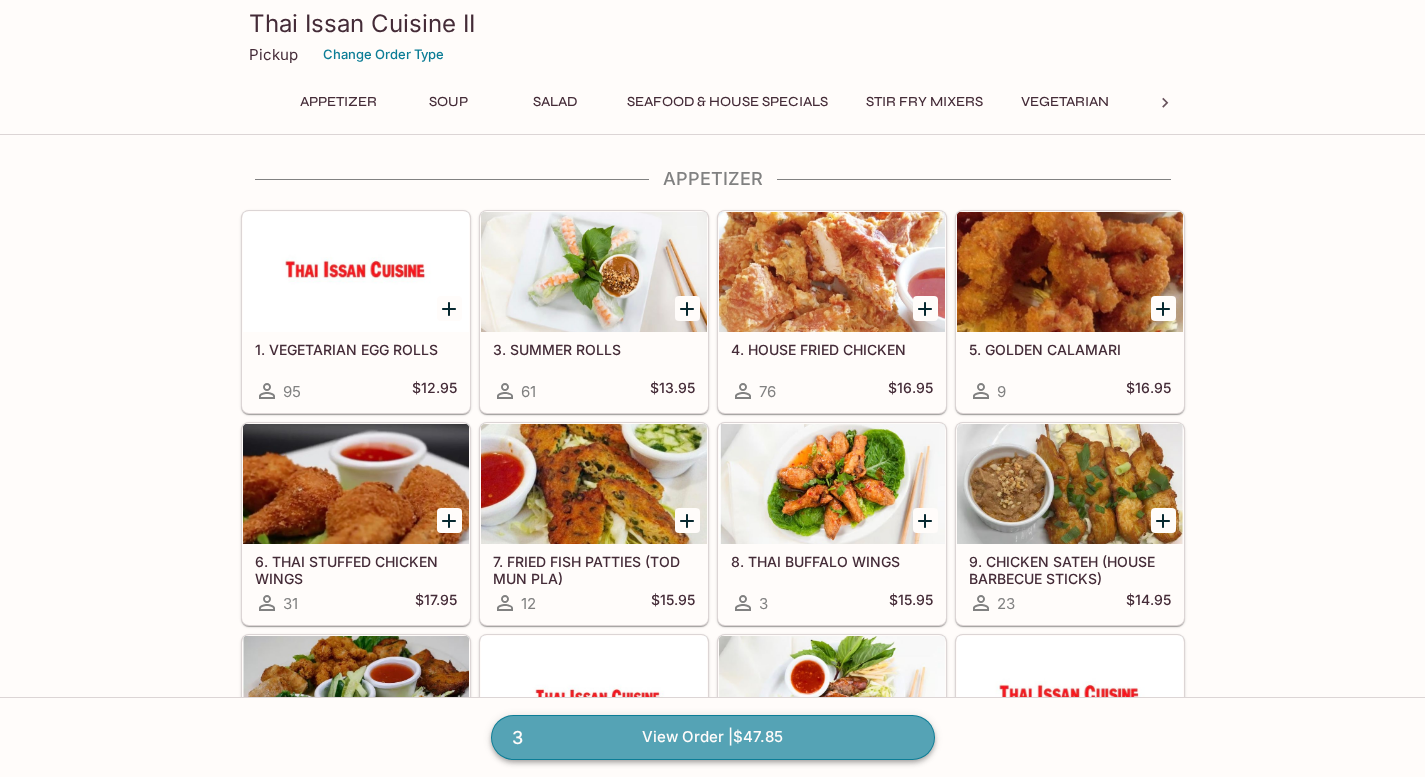 click on "3 View Order |  $47.85" at bounding box center (713, 737) 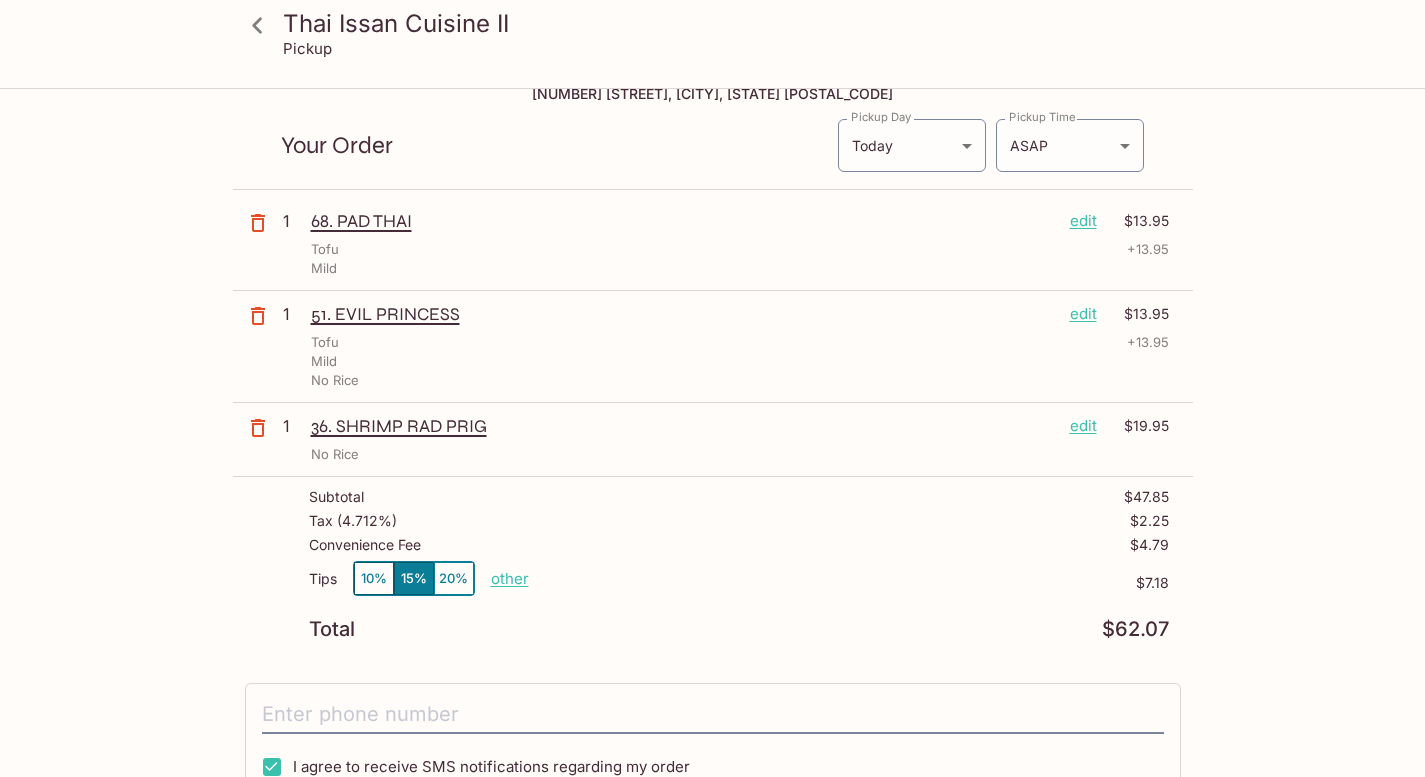 scroll, scrollTop: 44, scrollLeft: 0, axis: vertical 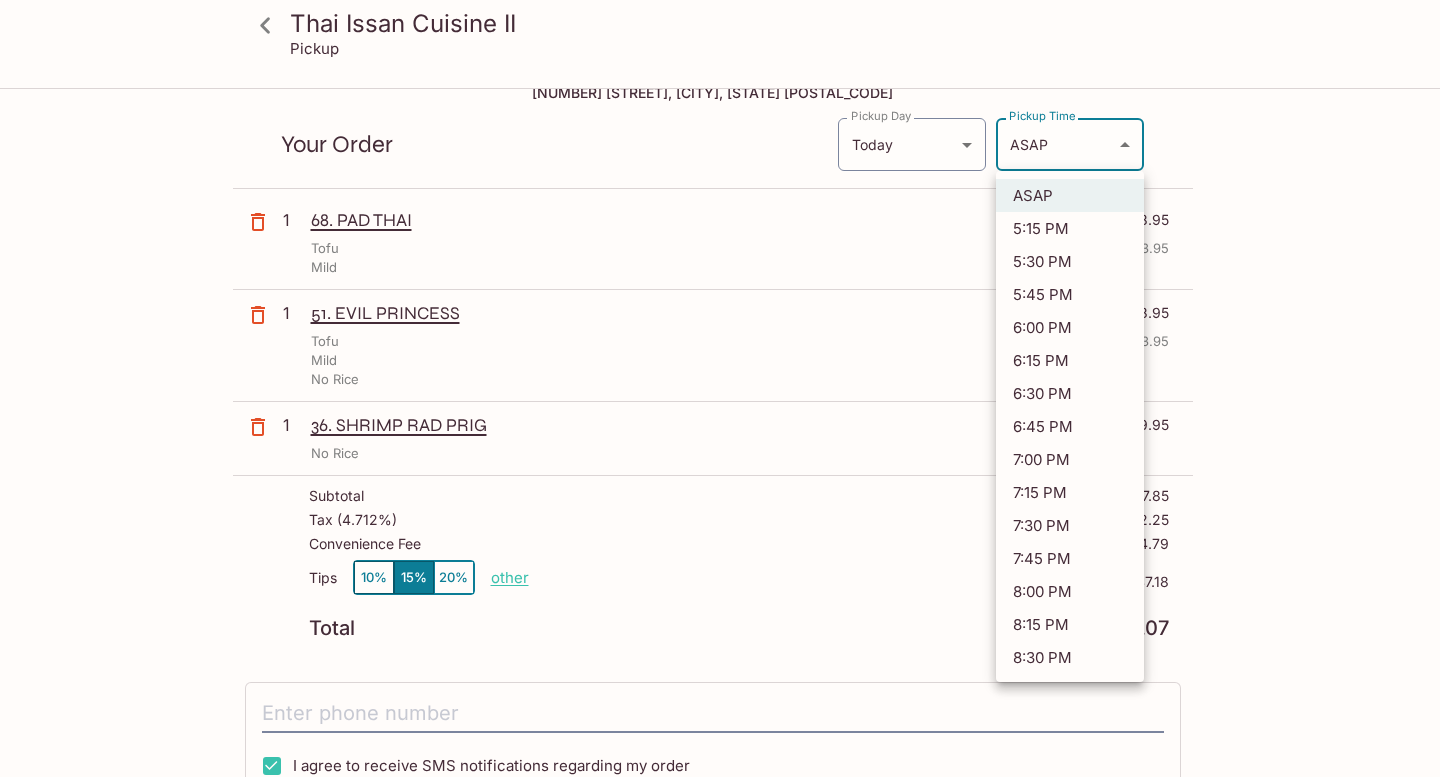 click on "Thai Issan Cuisine II Pickup Thai Issan Cuisine II [NUMBER] [STREET], [CITY], [STATE] [POSTAL_CODE] Your Order Pickup Day Today Today Pickup Day Pickup Time ASAP ASAP Pickup Time 1 68. PAD THAI edit $13.95 Tofu + 13.95 Mild 1 51. EVIL PRINCESS edit $13.95 Tofu + 13.95 Mild No Rice 1 36. SHRIMP RAD PRIG edit $19.95 No Rice Subtotal $47.85 Tax ( 4.712% ) $2.25 Convenience Fee $4.79 Tips 10% 15% 20% other $7.18 Total $62.07 I agree to receive SMS notifications regarding my order x Pay with Credit Card Thai Issan Cuisine II | Powered by Beluga ASAP 5:15 PM 5:30 PM 5:45 PM 6:00 PM 6:15 PM 6:30 PM 6:45 PM 7:00 PM 7:15 PM 7:30 PM 7:45 PM 8:00 PM 8:15 PM 8:30 PM" at bounding box center [720, 434] 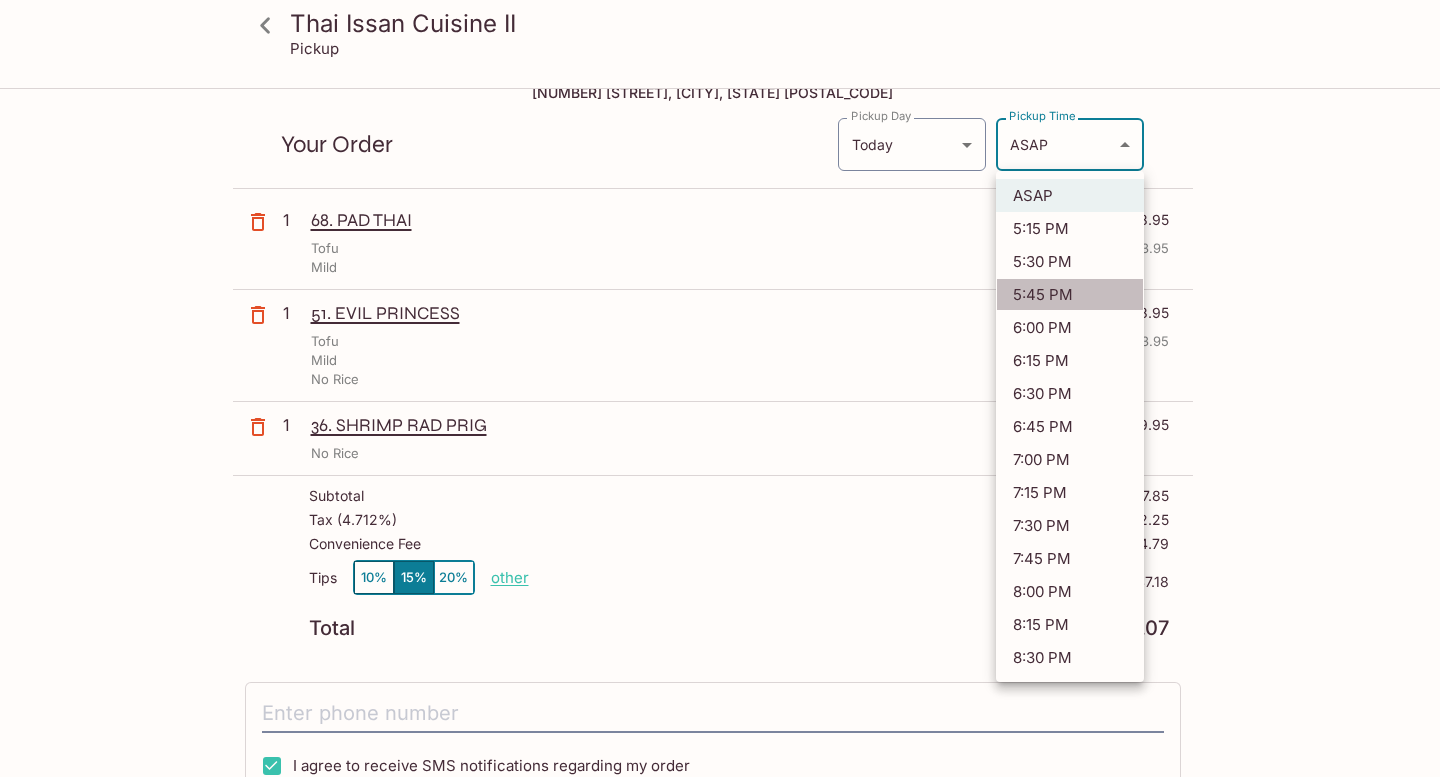 click on "5:45 PM" at bounding box center [1070, 294] 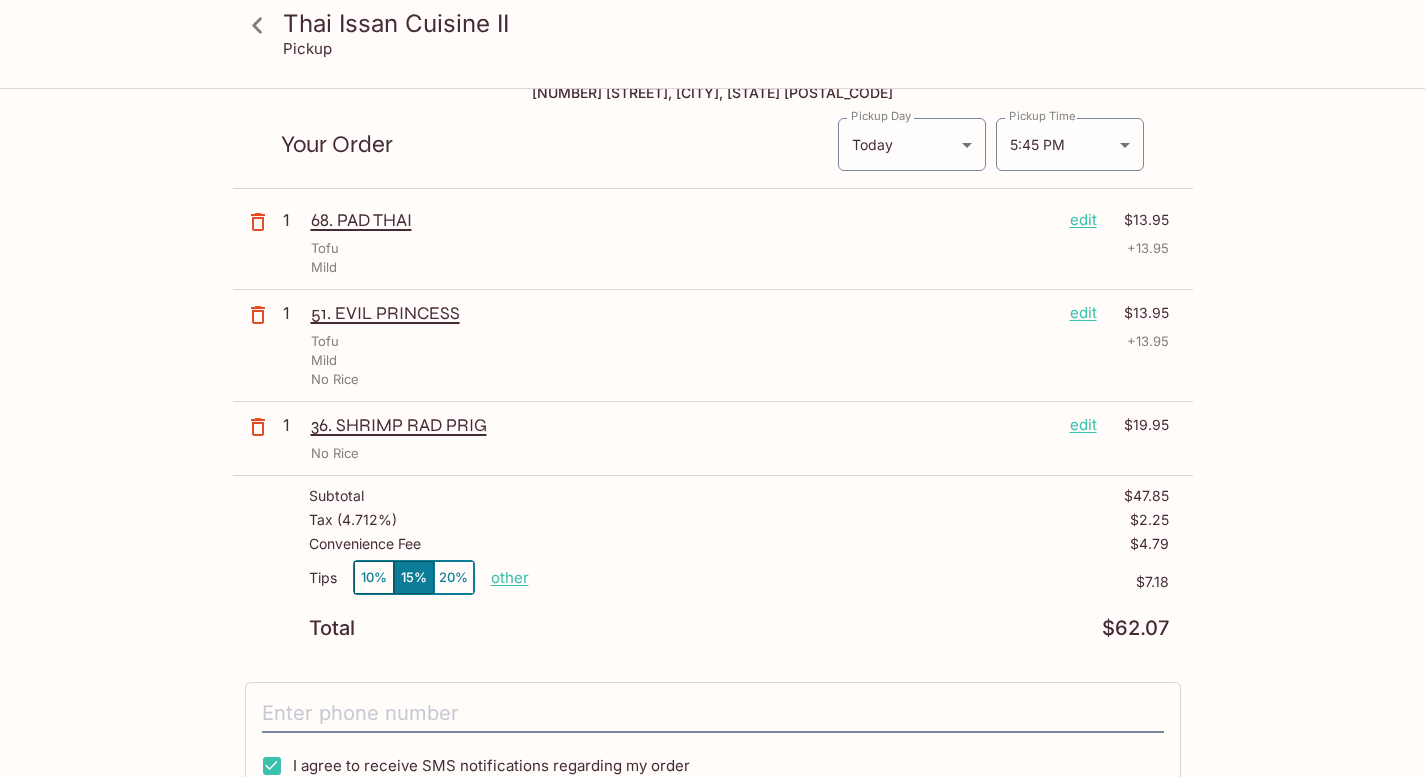 click on "Thai Issan Cuisine II Pickup Thai Issan Cuisine II [NUMBER] [STREET], [CITY], [STATE] [POSTAL_CODE] Your Order Pickup Day Today Today Pickup Day Pickup Time 5:45 PM [DATE] Pickup Time 1 68. PAD THAI edit $13.95 Tofu + 13.95 Mild 1 51. EVIL PRINCESS edit $13.95 Tofu + 13.95 Mild No Rice 1 36. SHRIMP RAD PRIG edit $19.95 No Rice Subtotal $47.85 Tax ( 4.712% ) $2.25 Convenience Fee $4.79 Tips 10% 15% 20% other $7.18 Total $62.07 I agree to receive SMS notifications regarding my order x Pay with Credit Card" at bounding box center (712, 434) 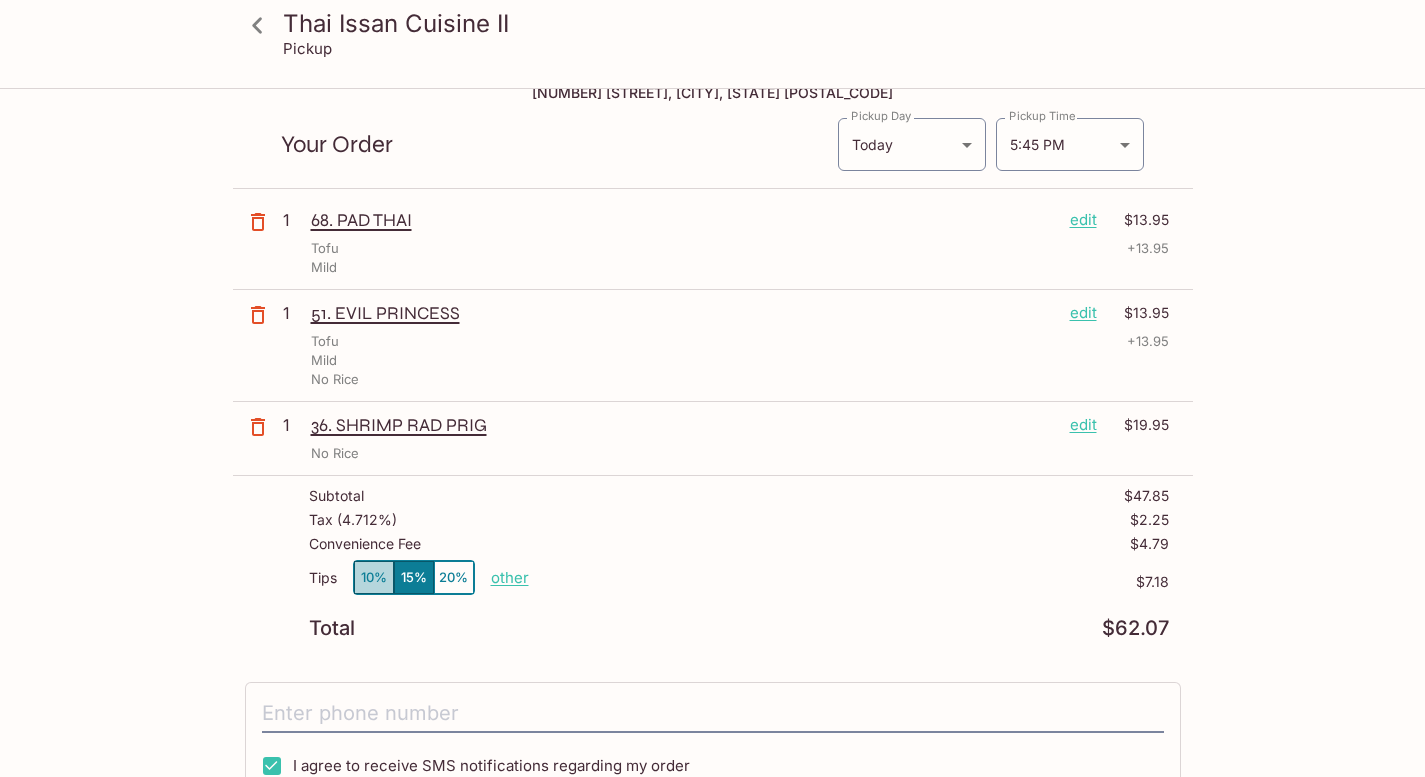 click on "10%" at bounding box center [374, 577] 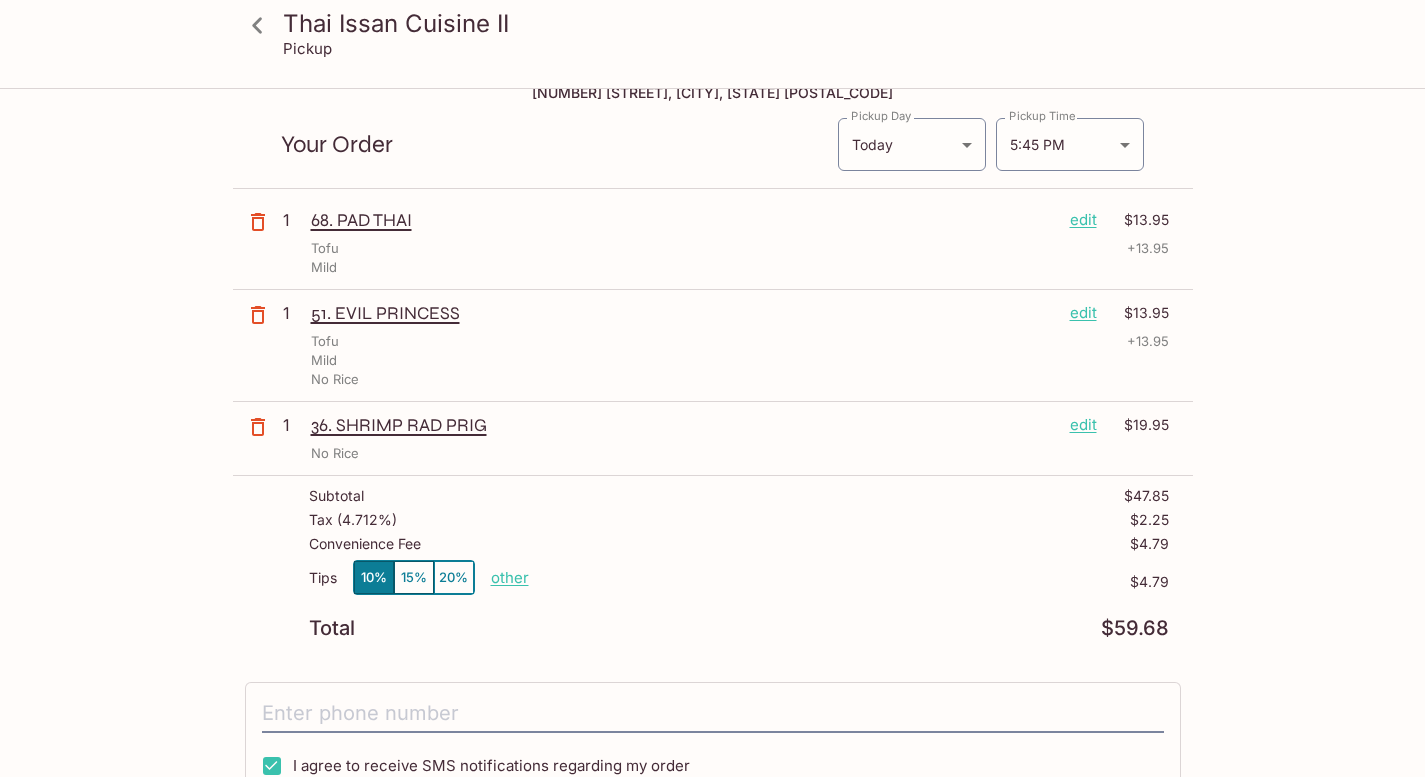 click on "Thai Issan Cuisine II Pickup Thai Issan Cuisine II [NUMBER] [STREET], [CITY], [STATE] [POSTAL_CODE] Your Order Pickup Day Today Today Pickup Day Pickup Time 5:45 PM [DATE] Pickup Time 1 68. PAD THAI edit $13.95 Tofu + 13.95 Mild 1 51. EVIL PRINCESS edit $13.95 Tofu + 13.95 Mild No Rice 1 36. SHRIMP RAD PRIG edit $19.95 No Rice Subtotal $47.85 Tax ( 4.712% ) $2.25 Convenience Fee $4.79 Tips 10% 15% 20% other $4.79 Total $59.68 I agree to receive SMS notifications regarding my order x Pay with Credit Card" at bounding box center (713, 579) 